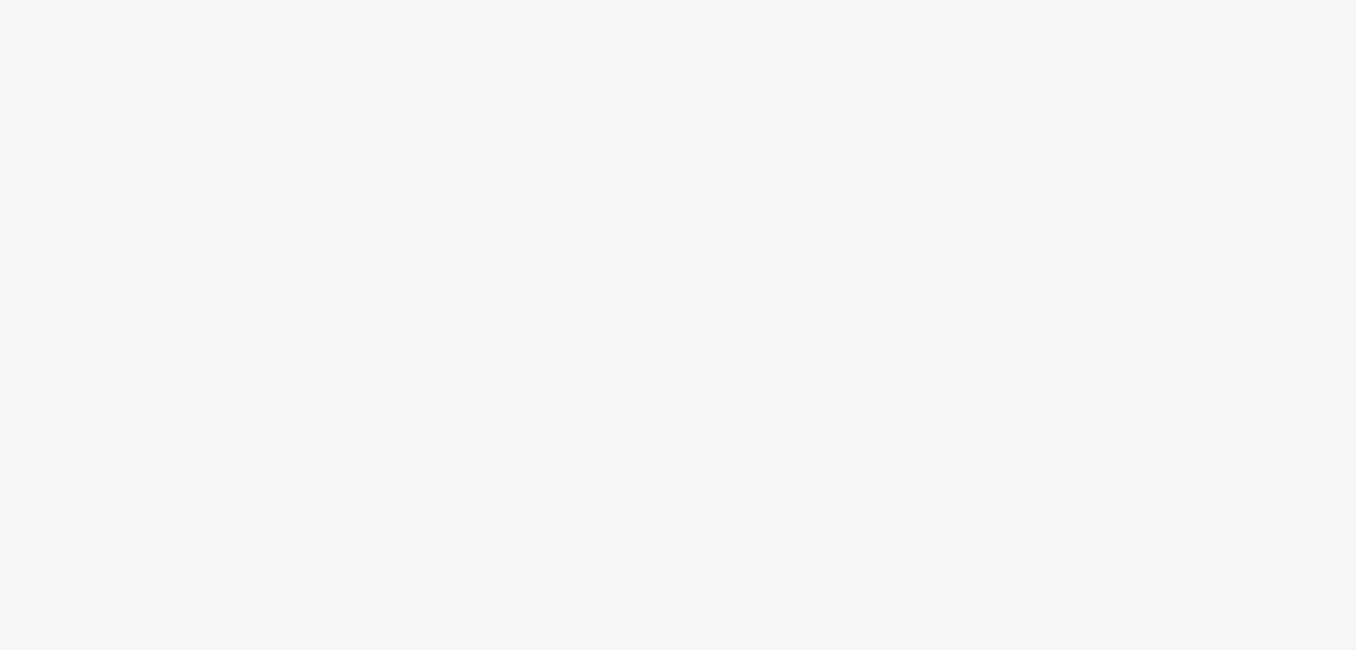 scroll, scrollTop: 0, scrollLeft: 0, axis: both 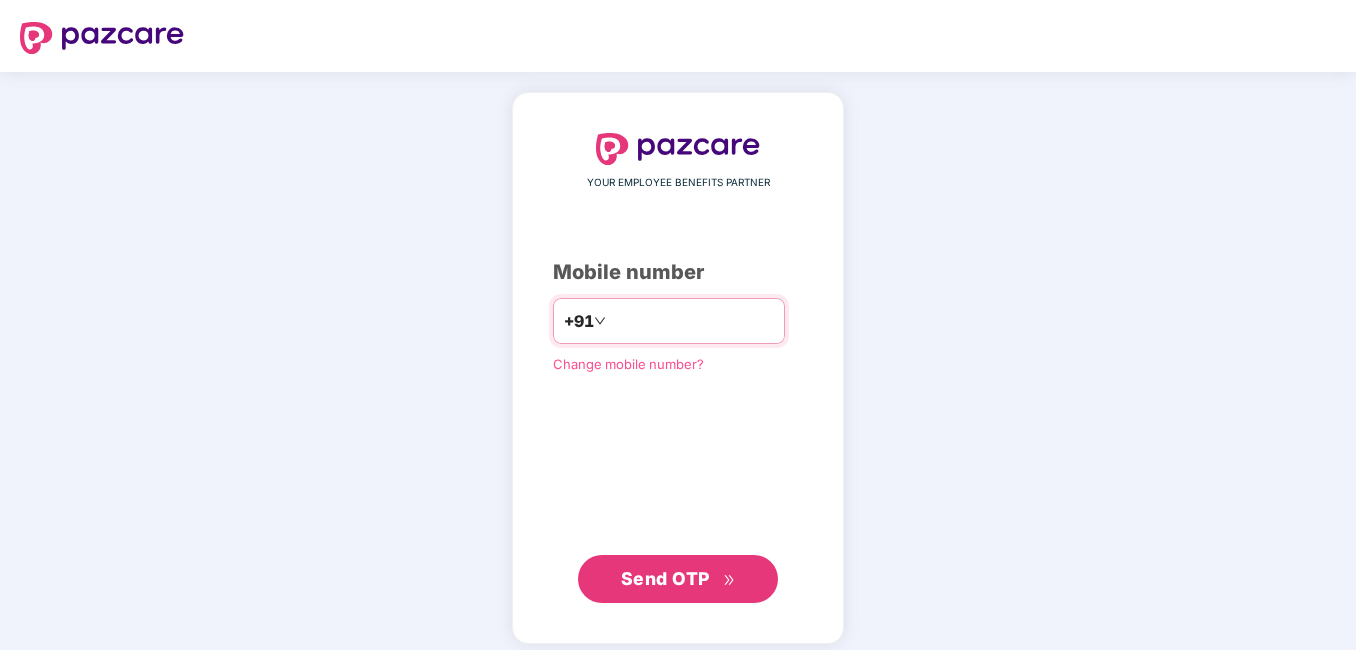 drag, startPoint x: 0, startPoint y: 152, endPoint x: 610, endPoint y: 319, distance: 632.44684 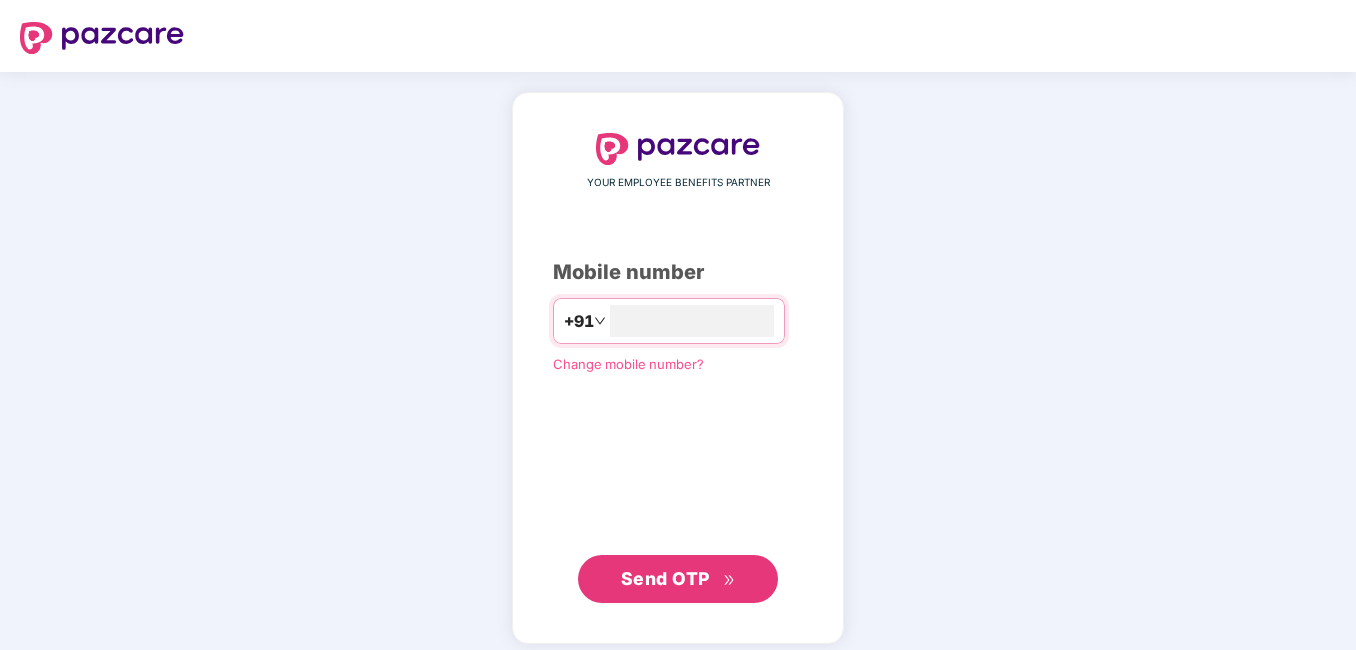 click on "Send OTP" at bounding box center [665, 578] 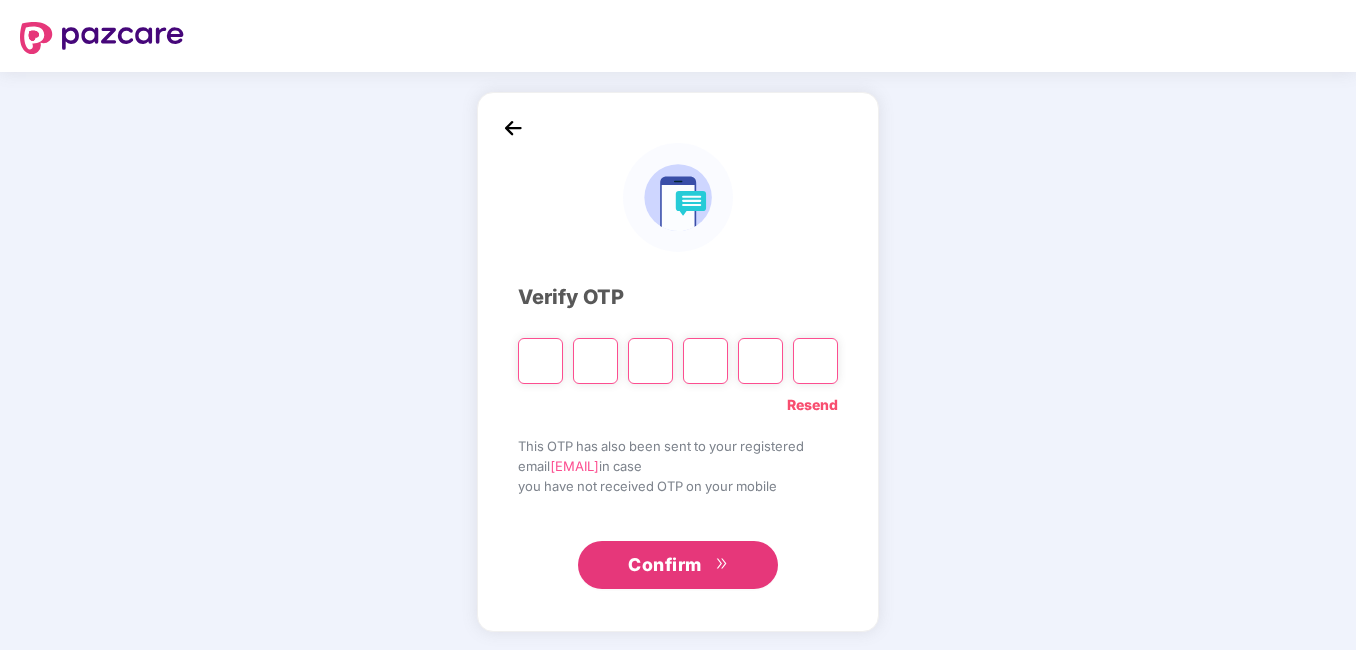 type on "*" 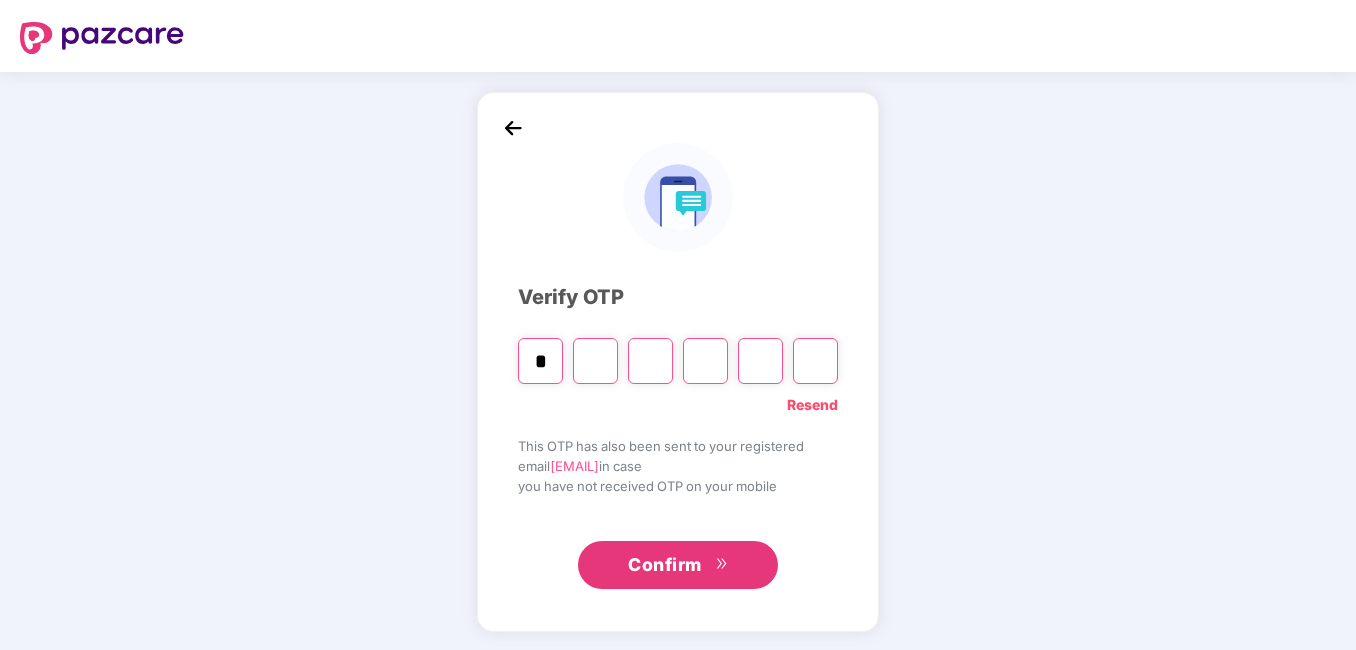 type on "*" 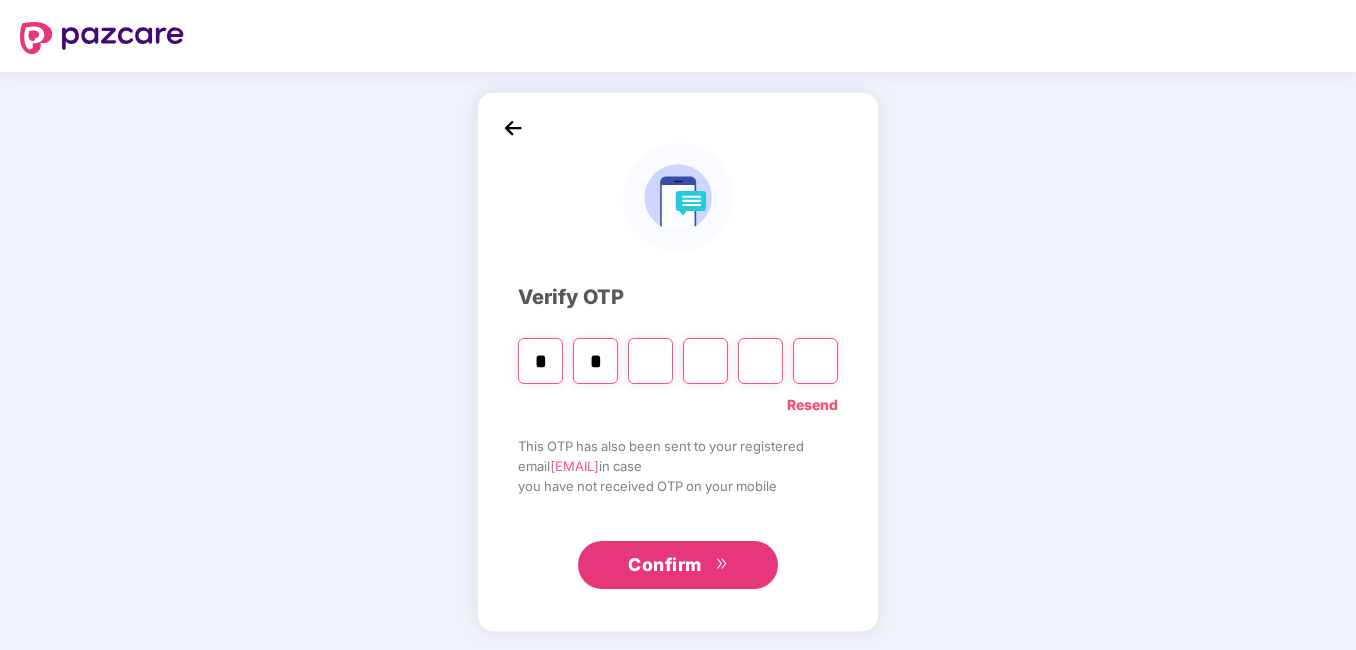 type on "*" 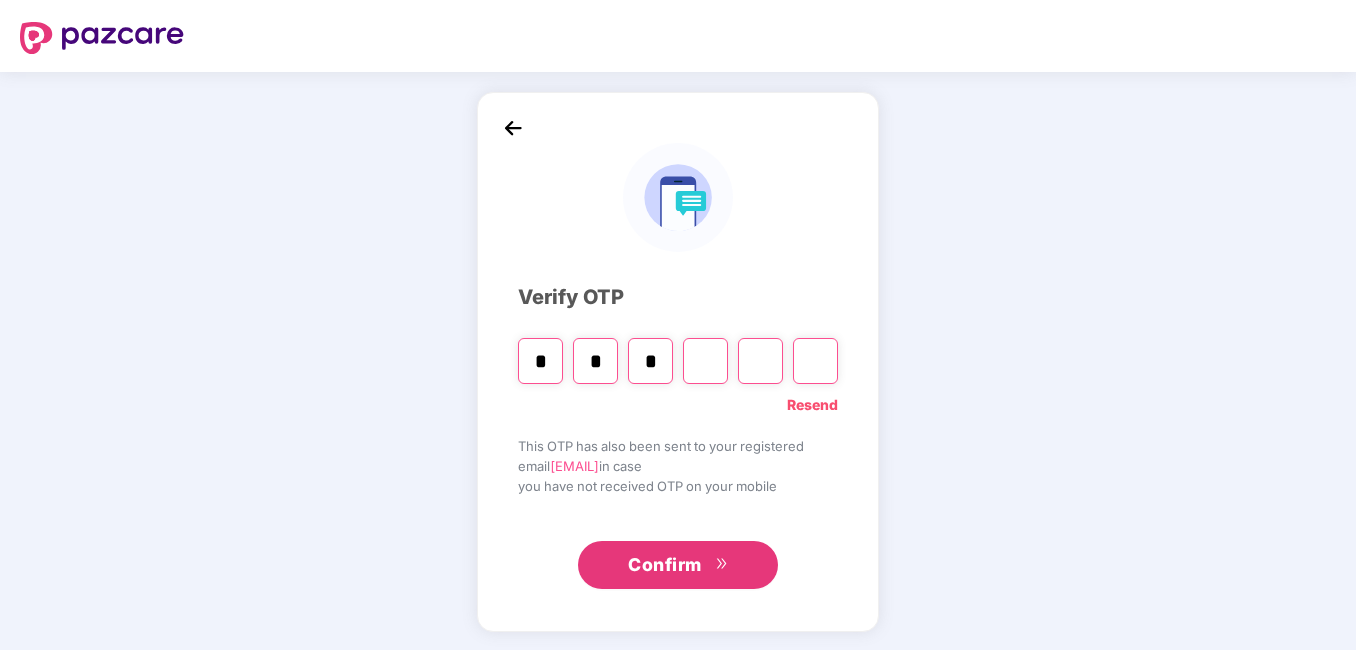 type on "*" 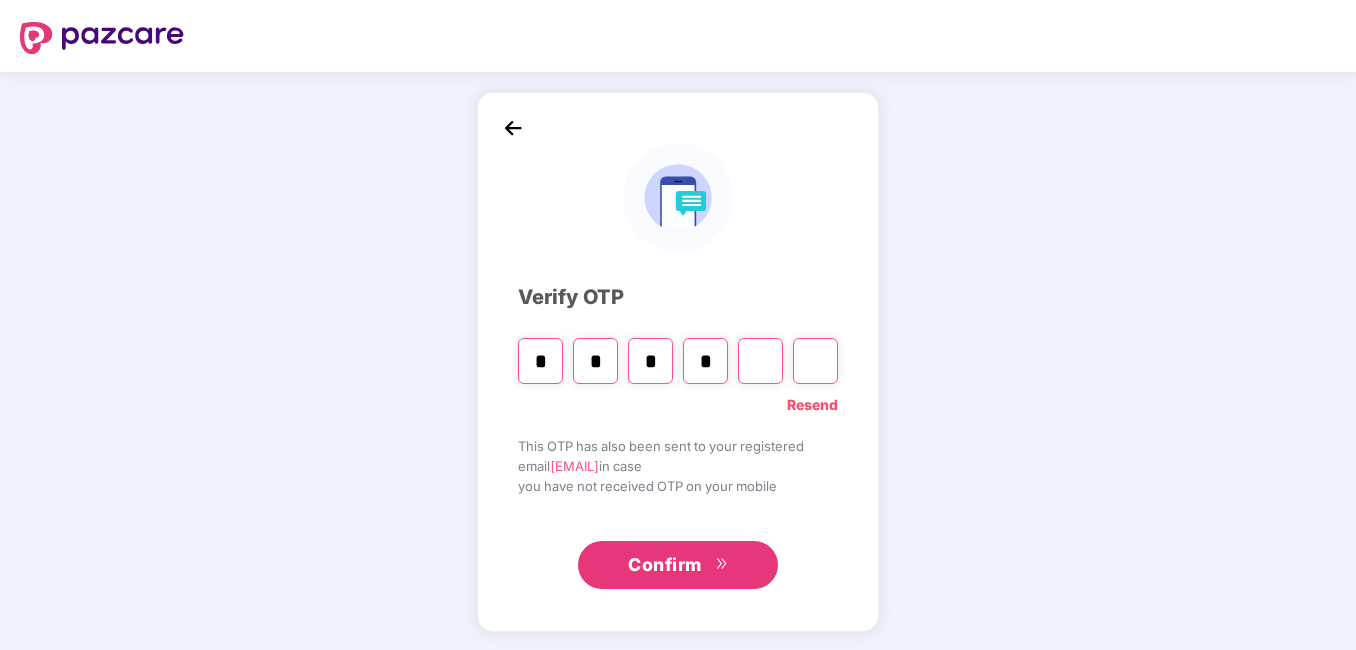 type on "*" 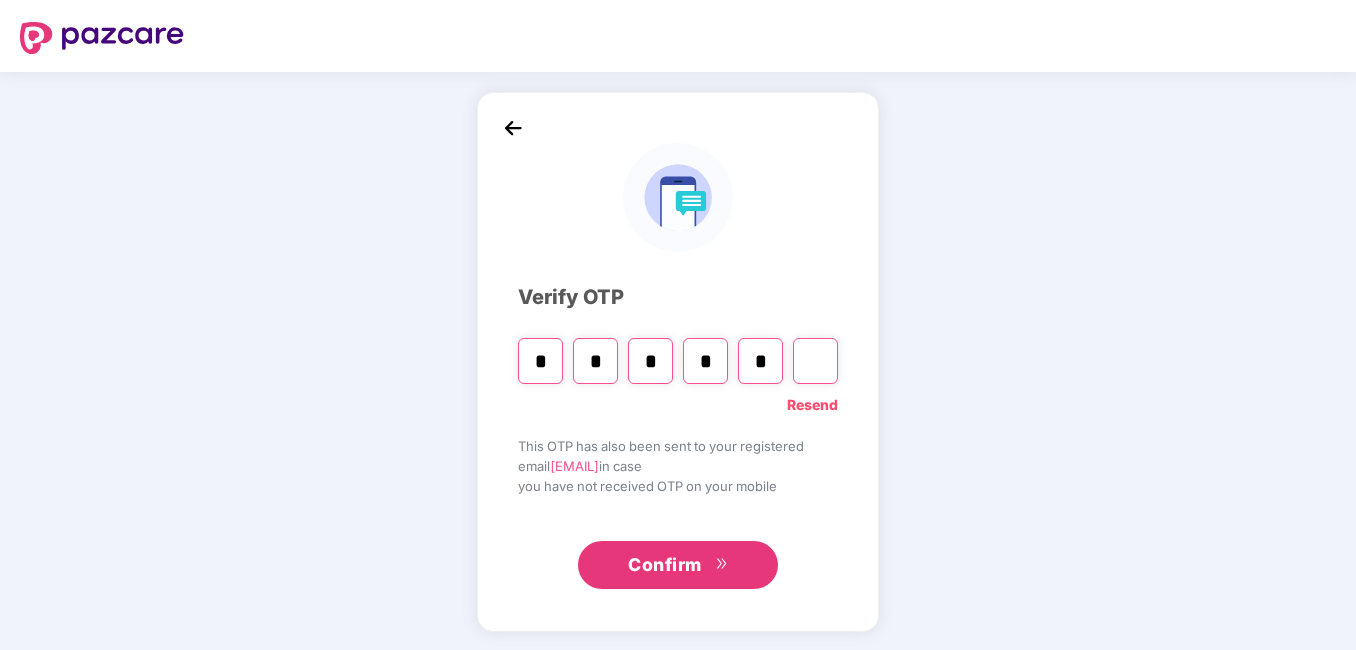 type on "*" 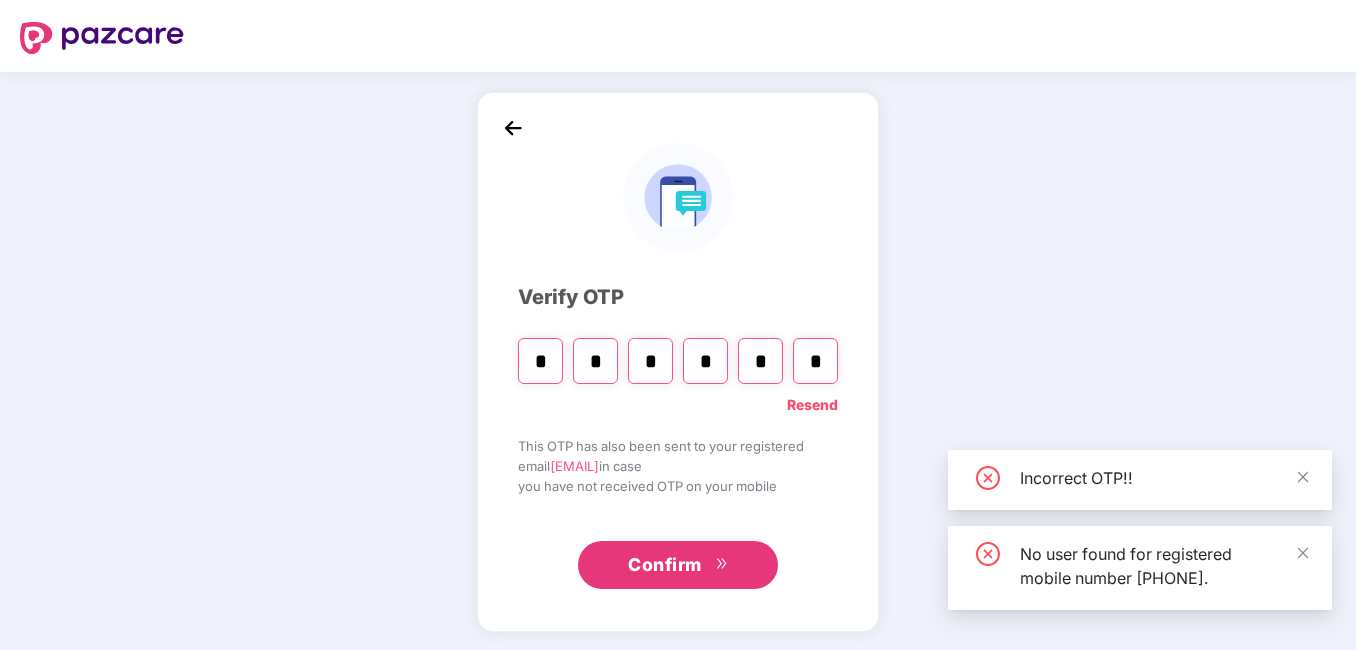 type 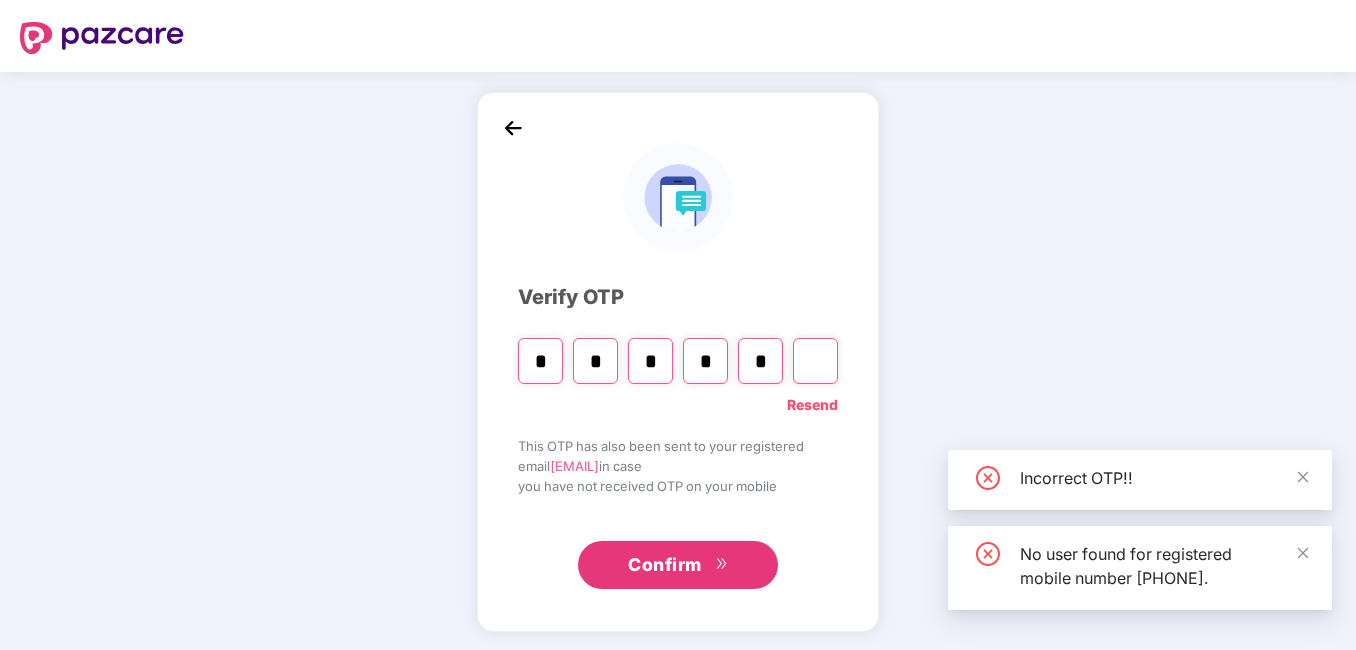 type on "*" 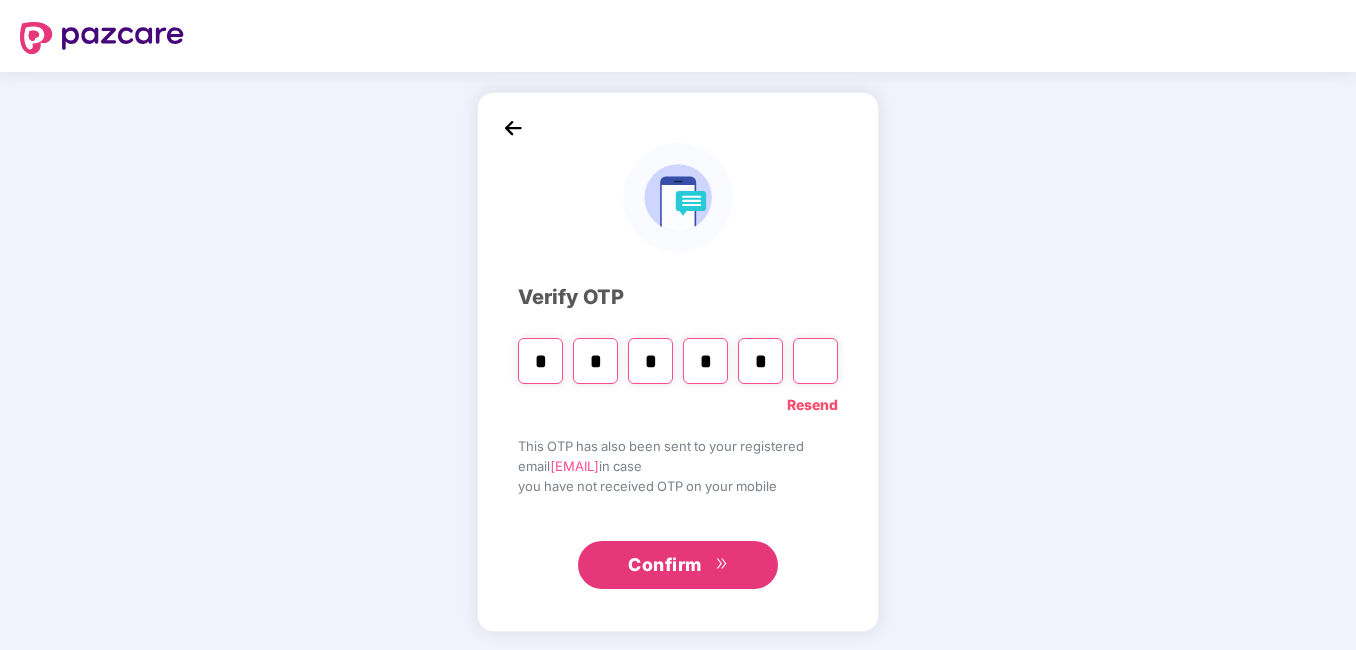 type on "*" 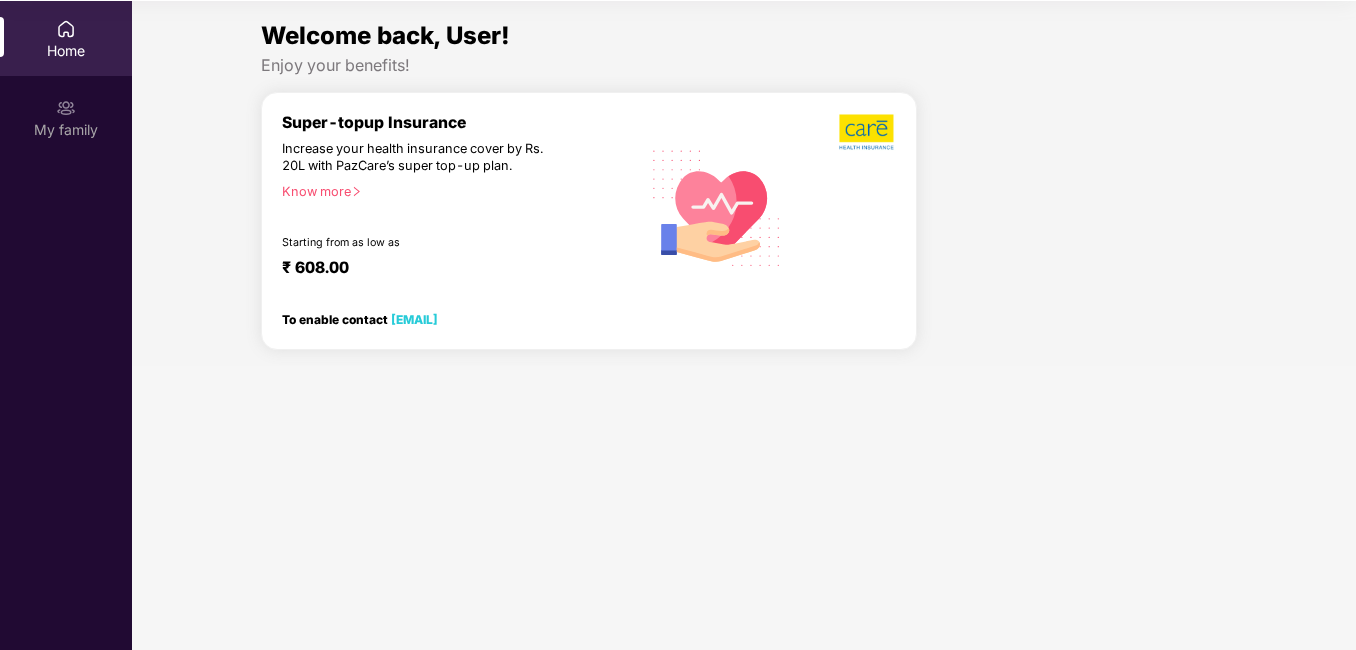 scroll, scrollTop: 112, scrollLeft: 0, axis: vertical 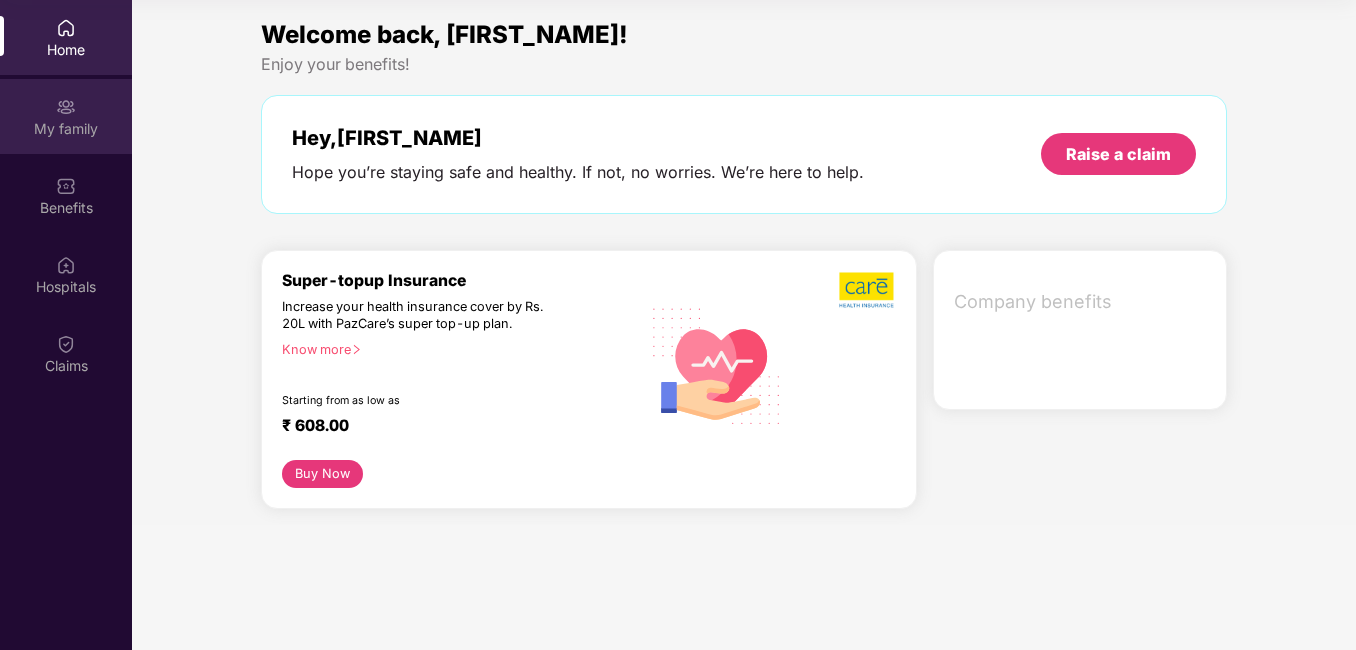 click at bounding box center (66, 107) 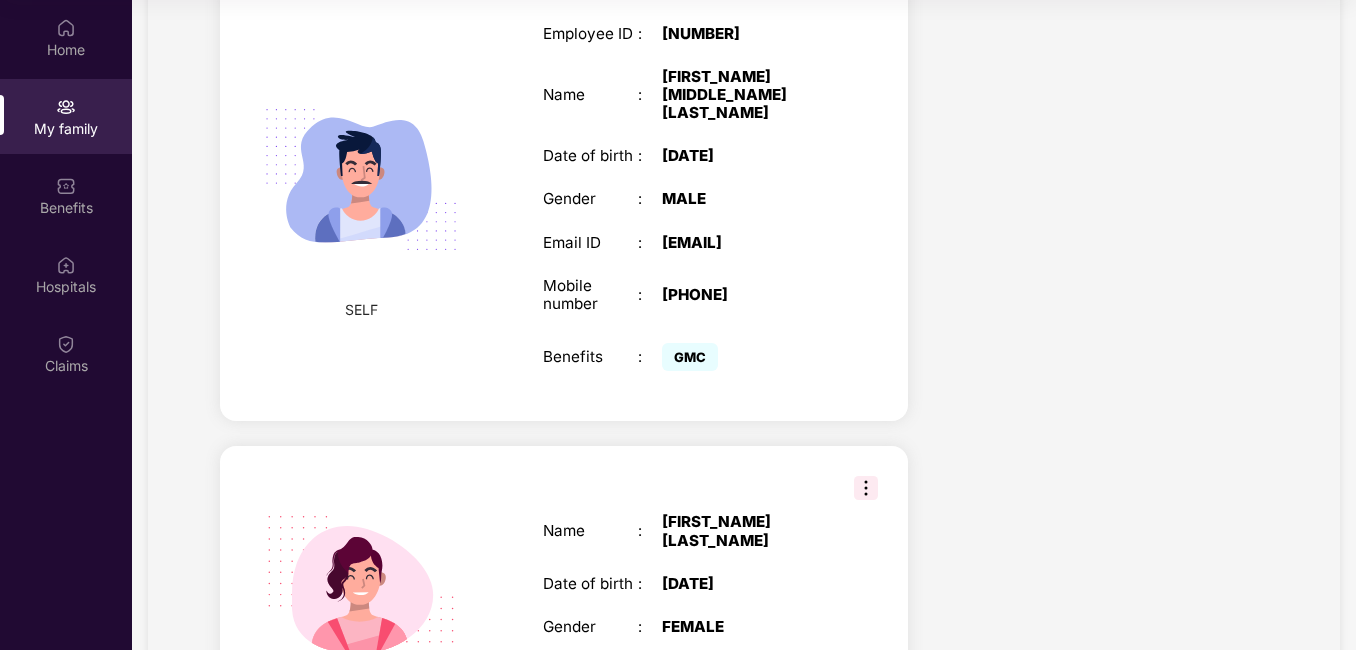 scroll, scrollTop: 942, scrollLeft: 0, axis: vertical 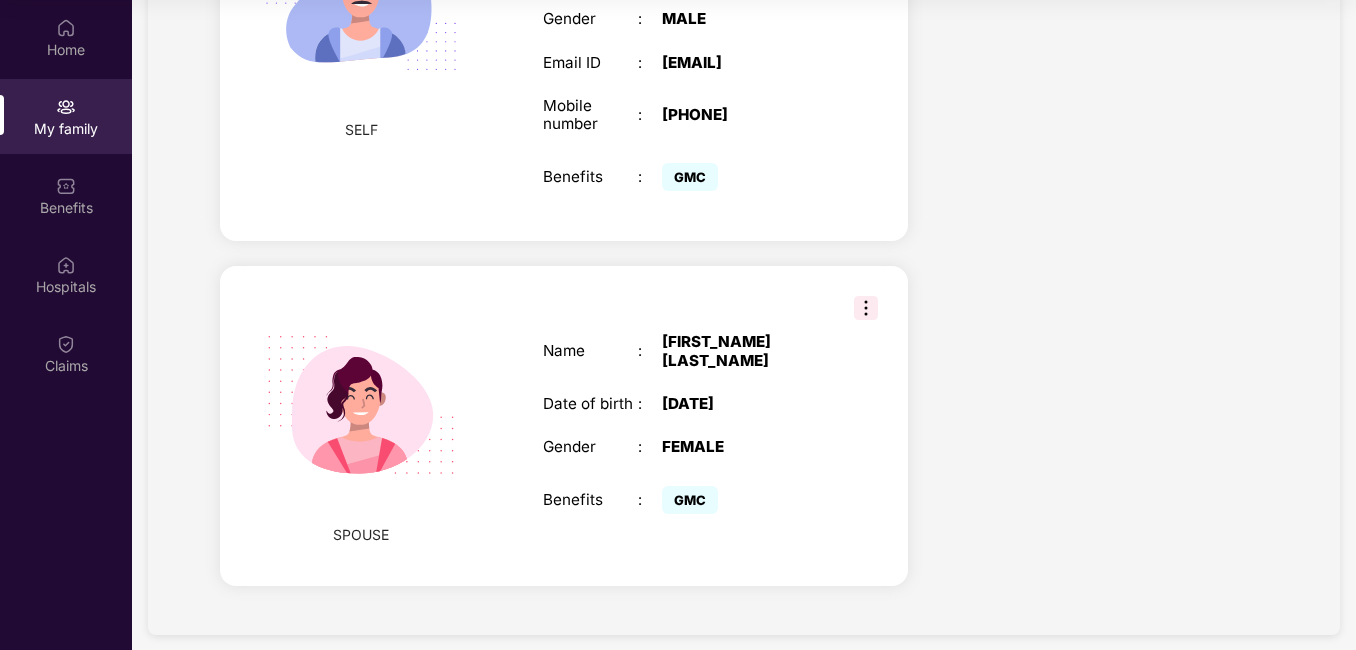 click at bounding box center (866, 308) 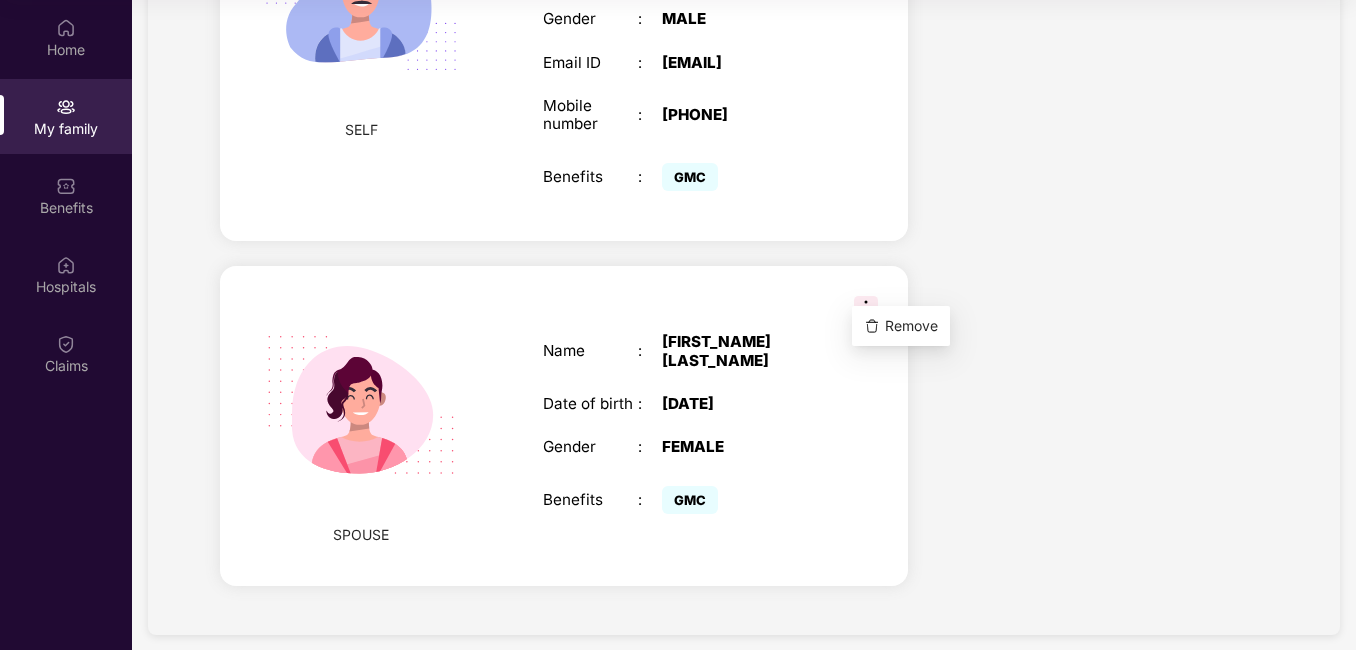 click on "Health Cover cover ₹[AMOUNT] Policy issued [DATE] . Policy Expiry [DATE] Enabled for [NUMBER] family members View details" at bounding box center [1104, -103] 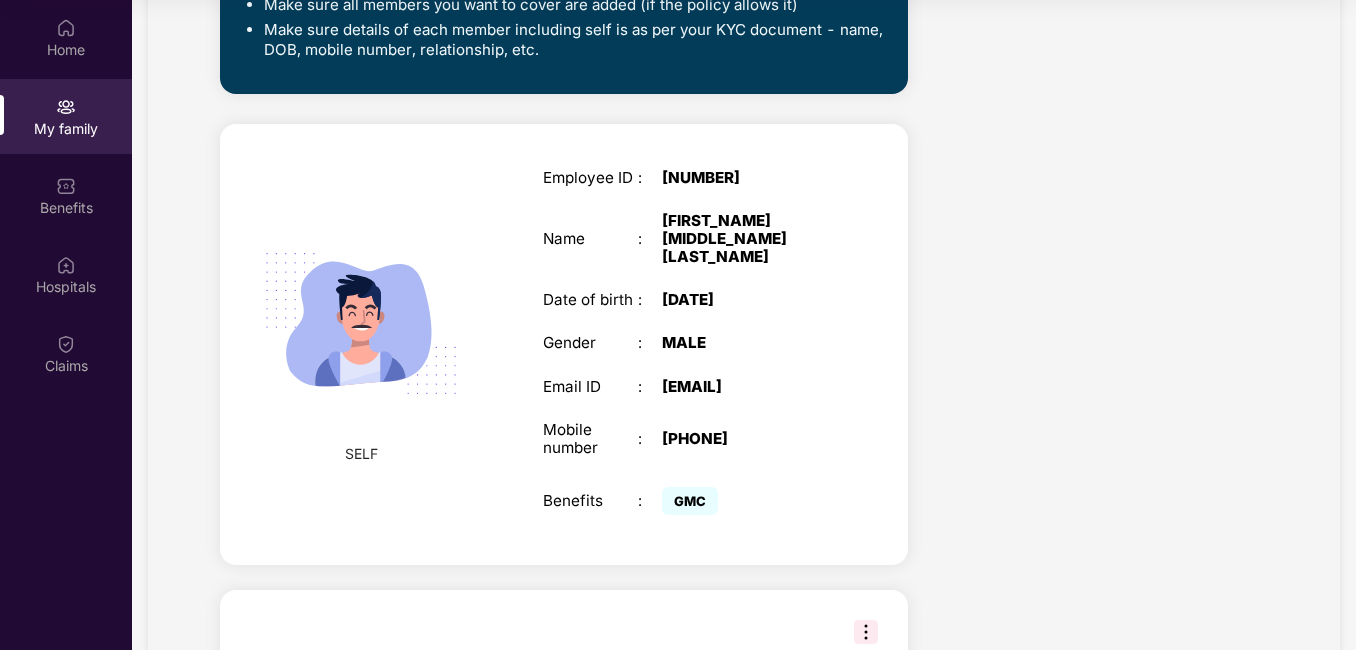 scroll, scrollTop: 442, scrollLeft: 0, axis: vertical 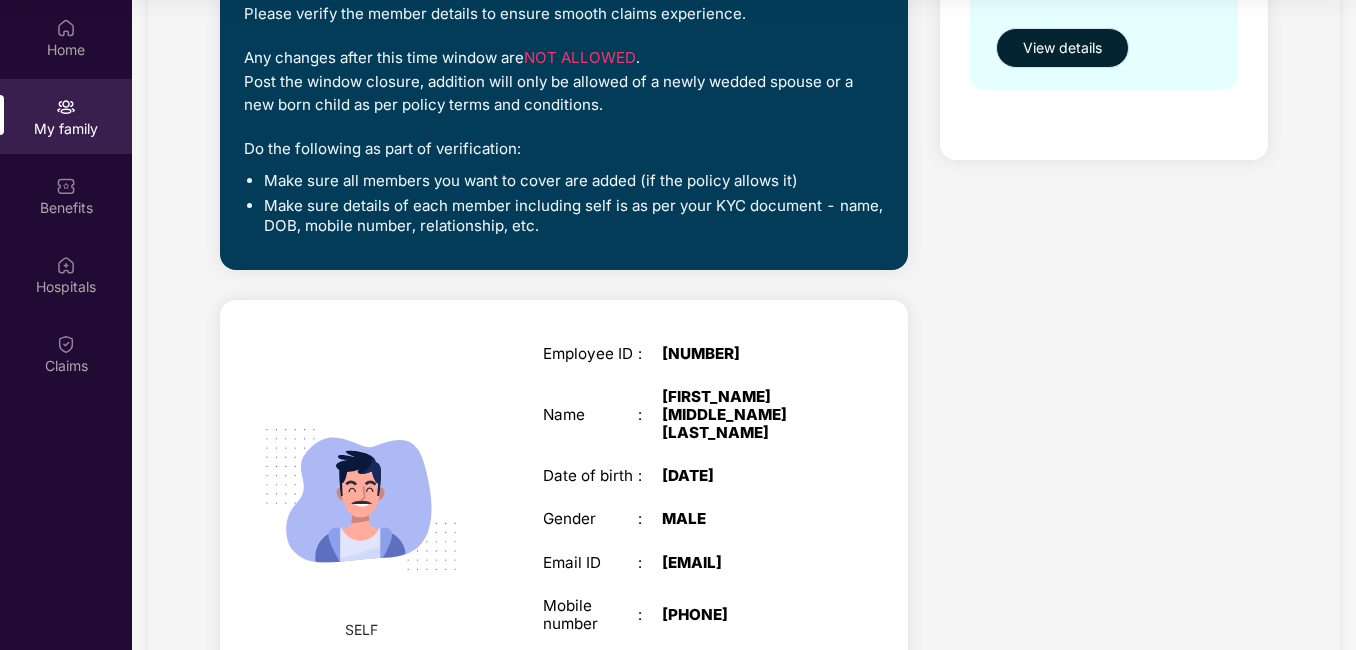 click on "View details" at bounding box center (1062, 48) 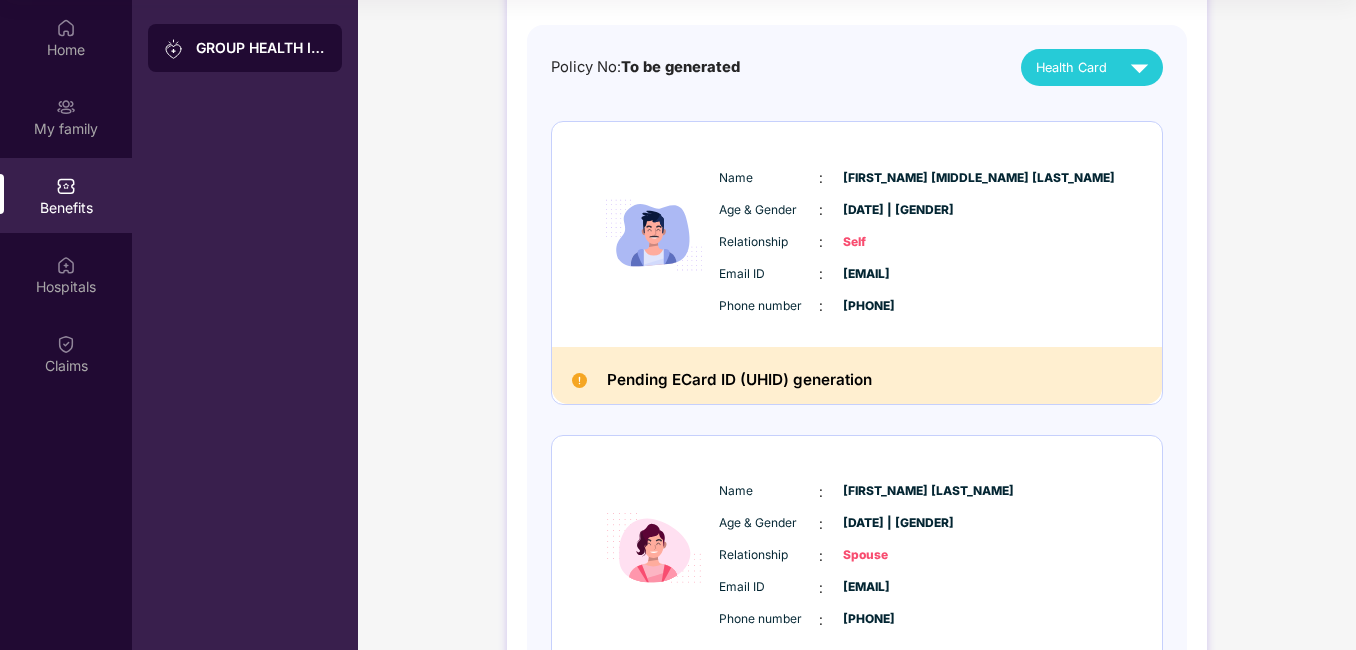scroll, scrollTop: 163, scrollLeft: 0, axis: vertical 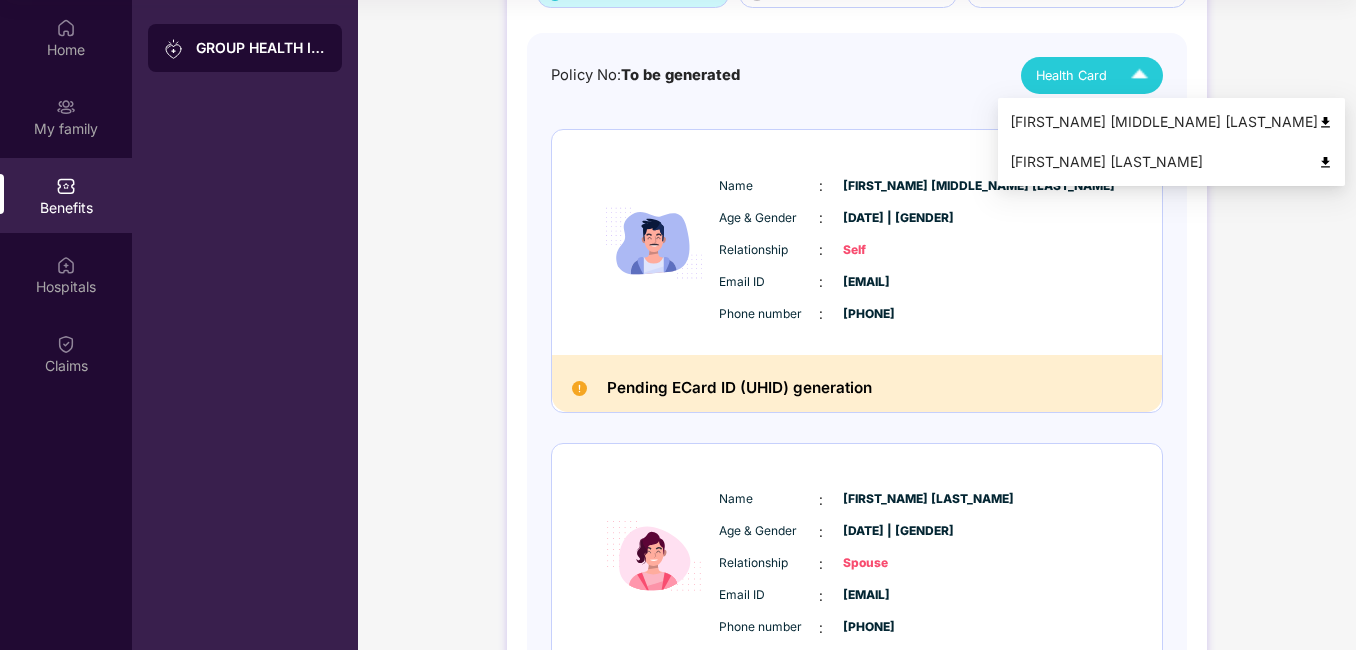 click at bounding box center (1139, 75) 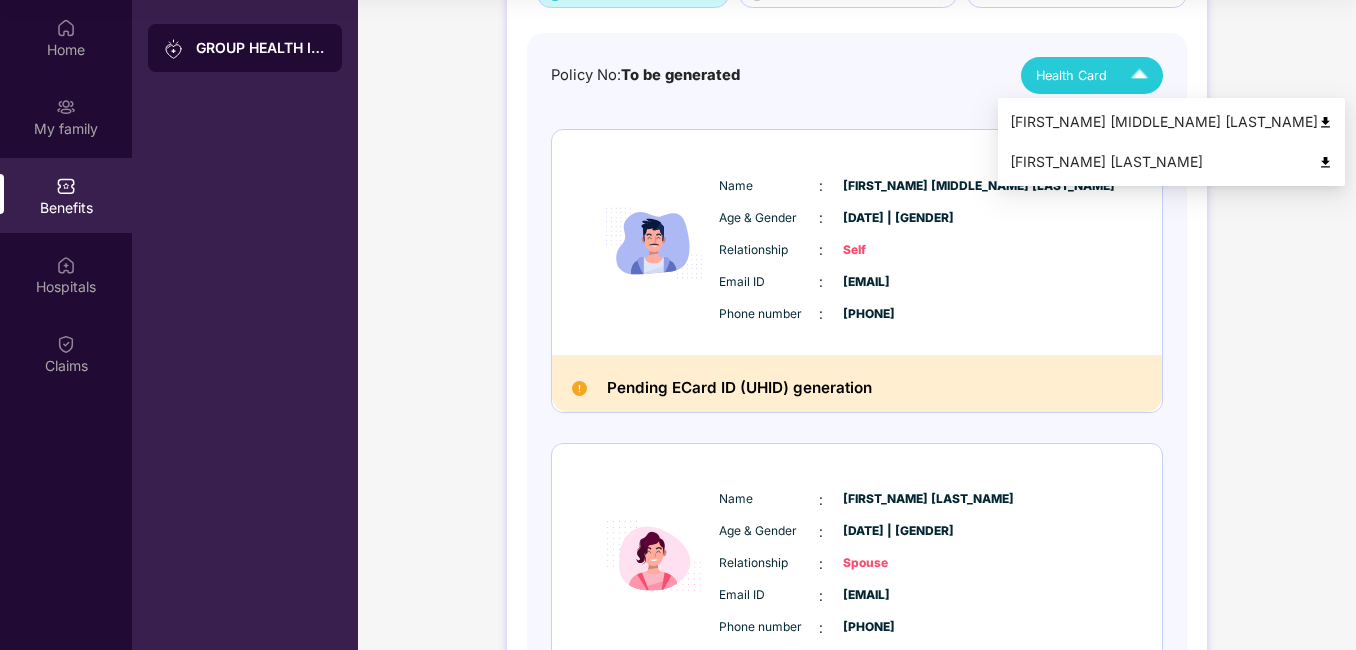 click on "[FIRST_NAME] [MIDDLE_NAME] [LAST_NAME]" at bounding box center [1171, 122] 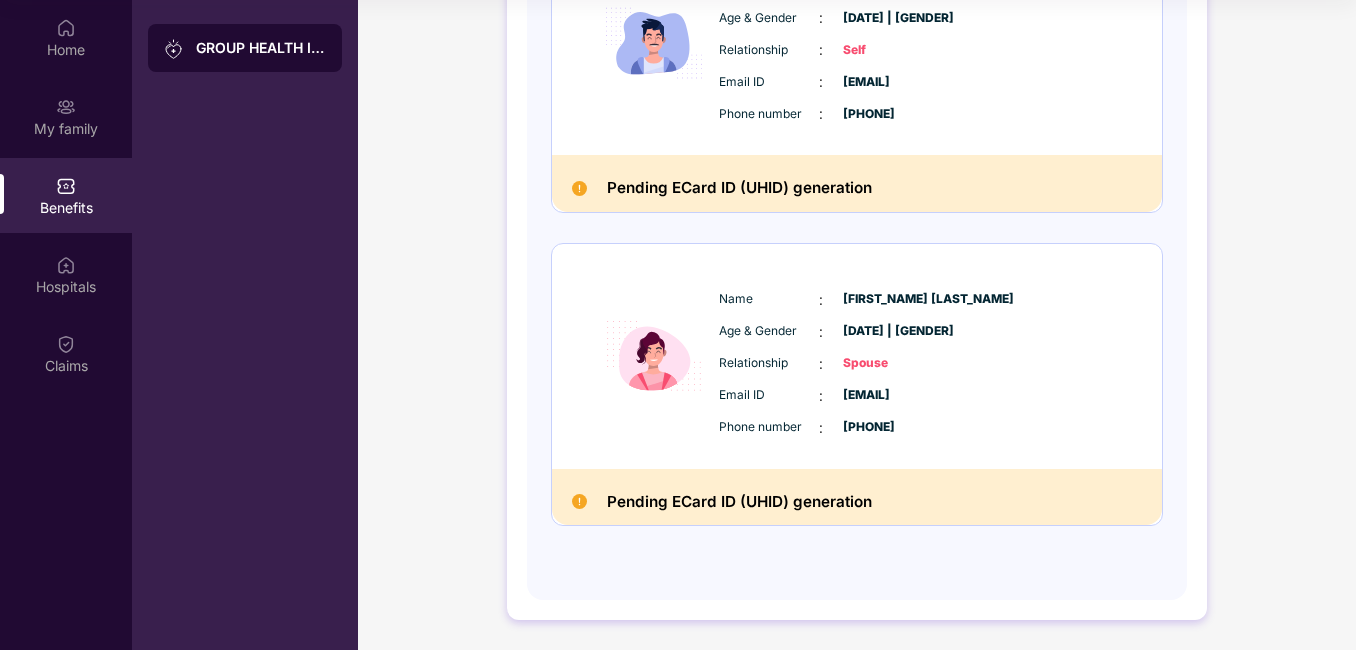 scroll, scrollTop: 63, scrollLeft: 0, axis: vertical 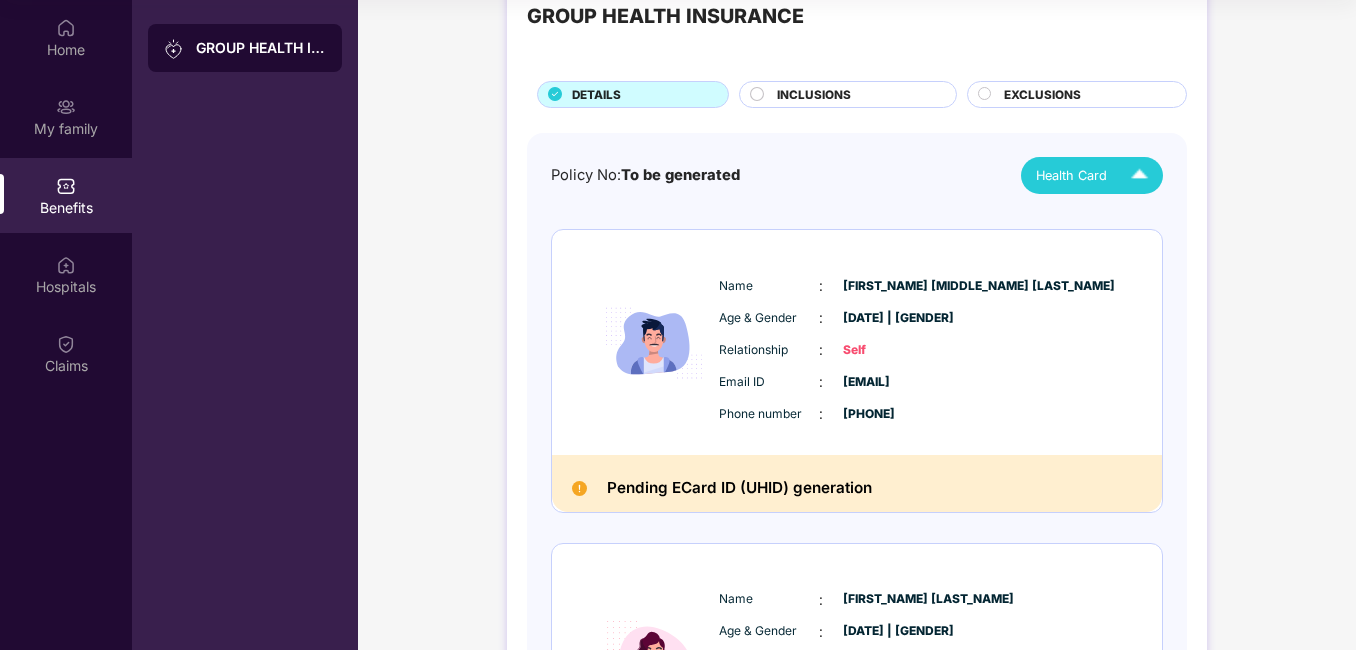 click on "INCLUSIONS" at bounding box center [814, 95] 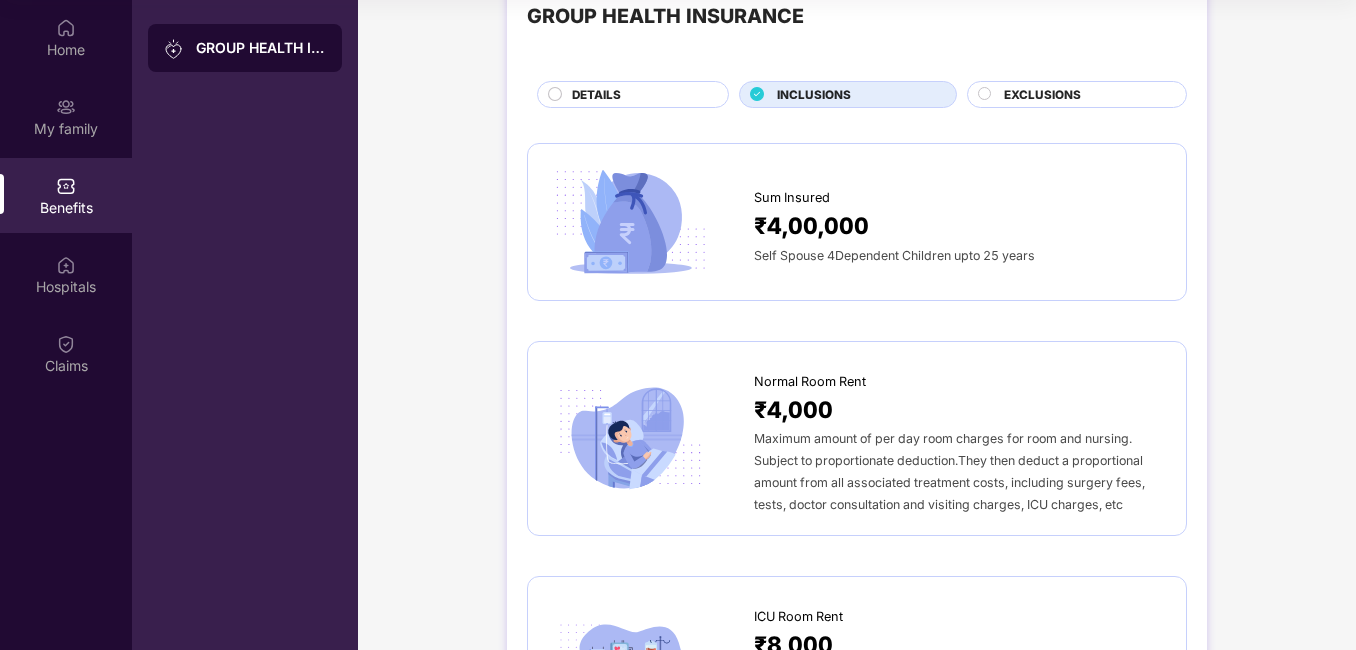 click 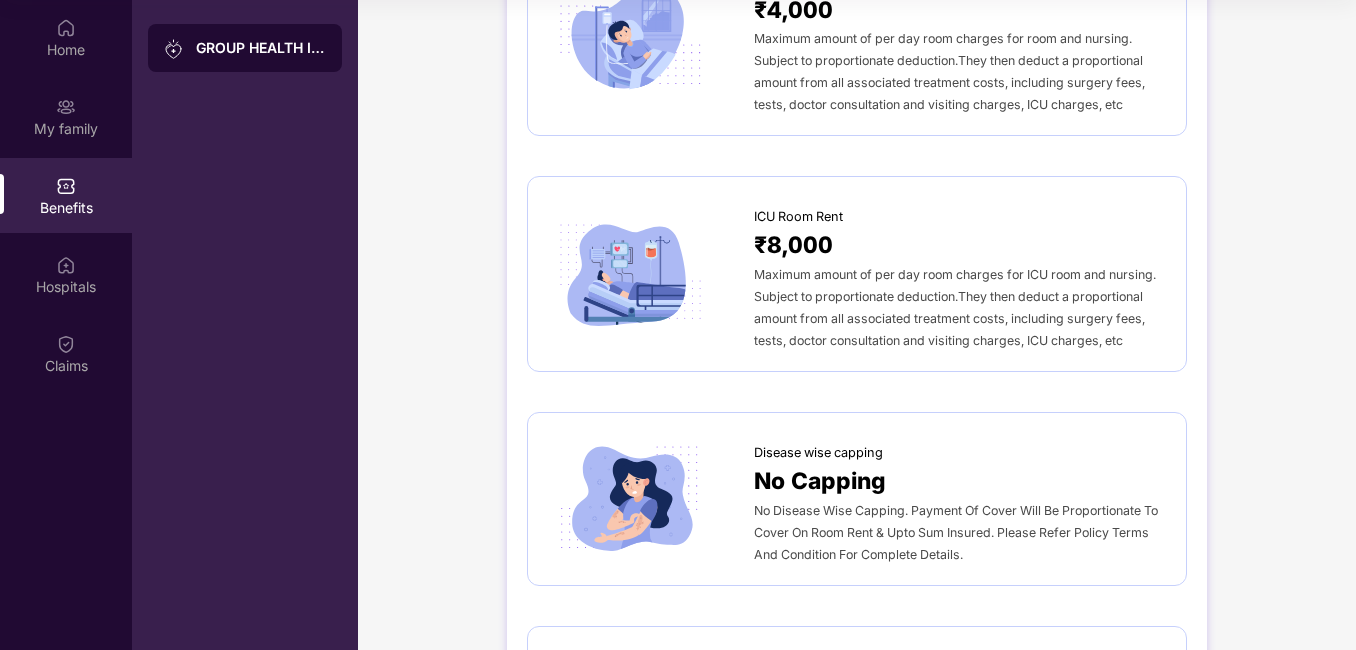 scroll, scrollTop: 0, scrollLeft: 0, axis: both 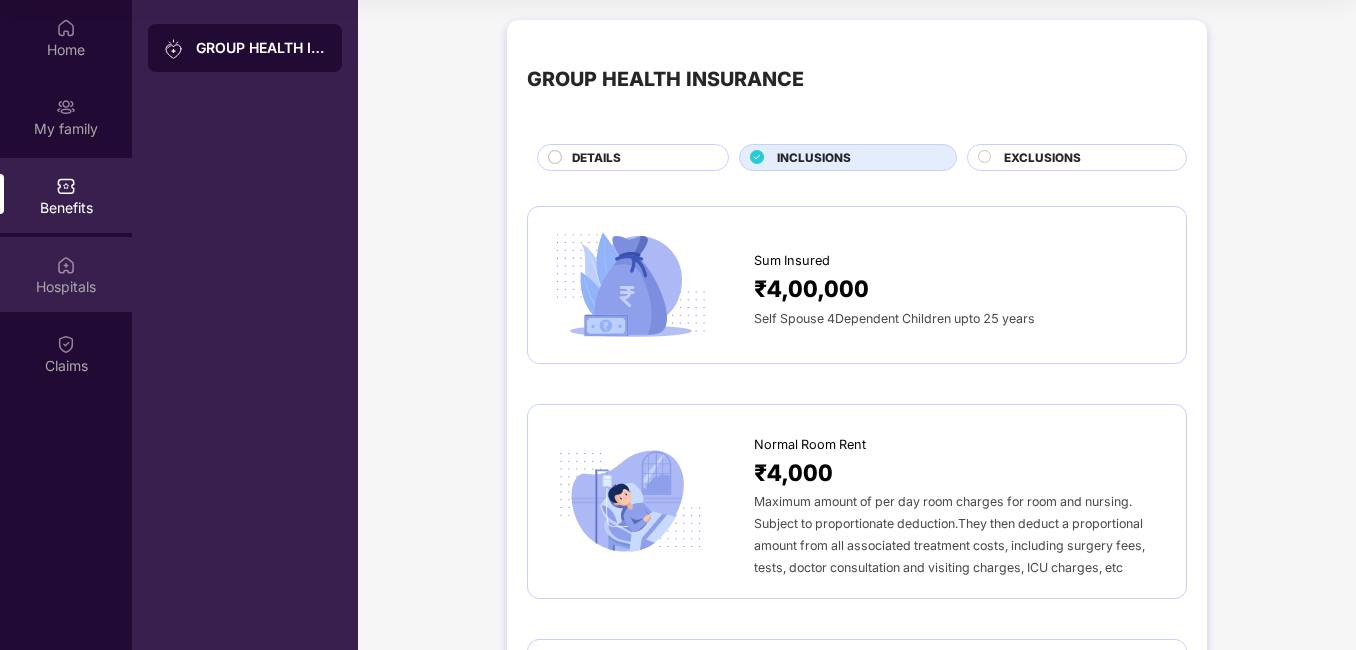 click on "Hospitals" at bounding box center (66, 287) 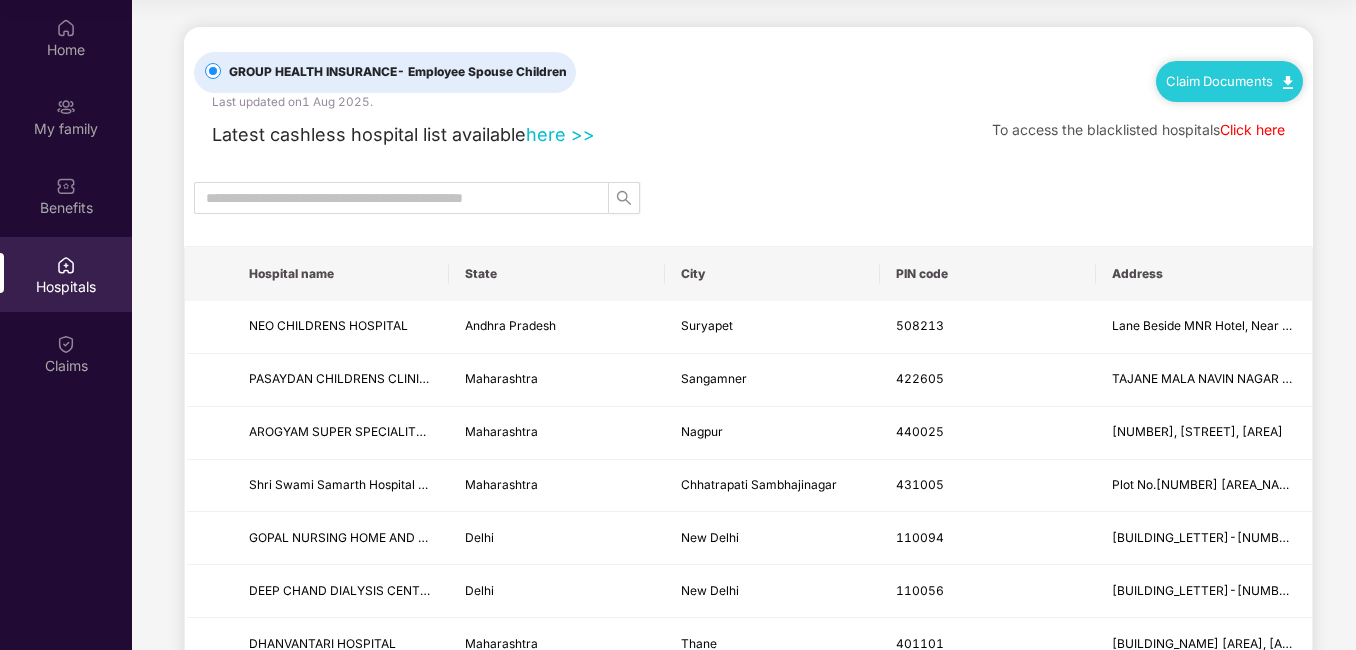 scroll, scrollTop: 0, scrollLeft: 0, axis: both 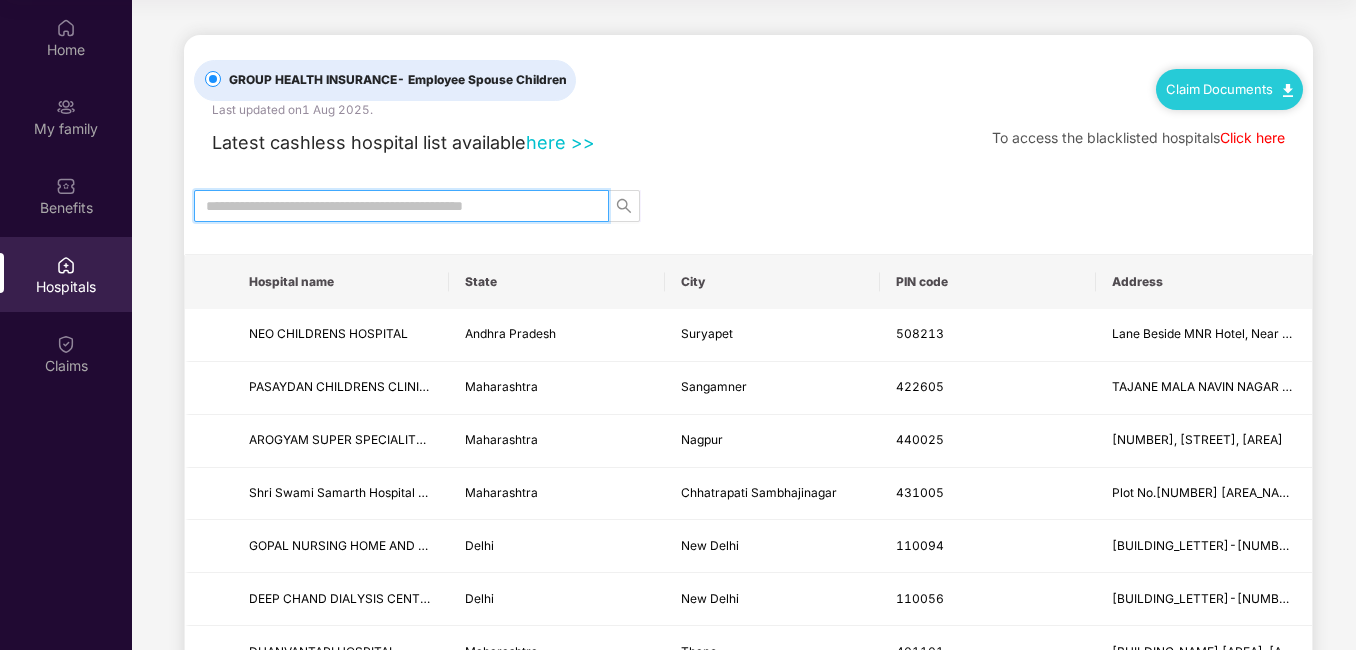 click at bounding box center (393, 206) 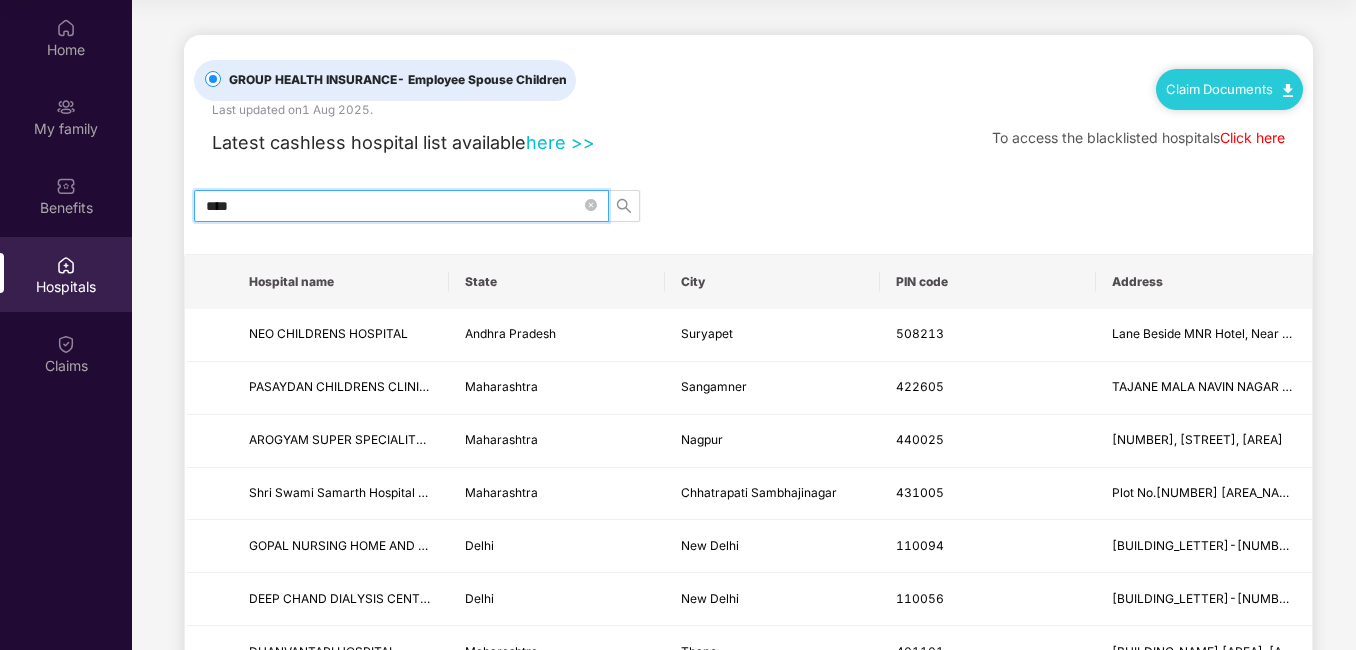 type on "****" 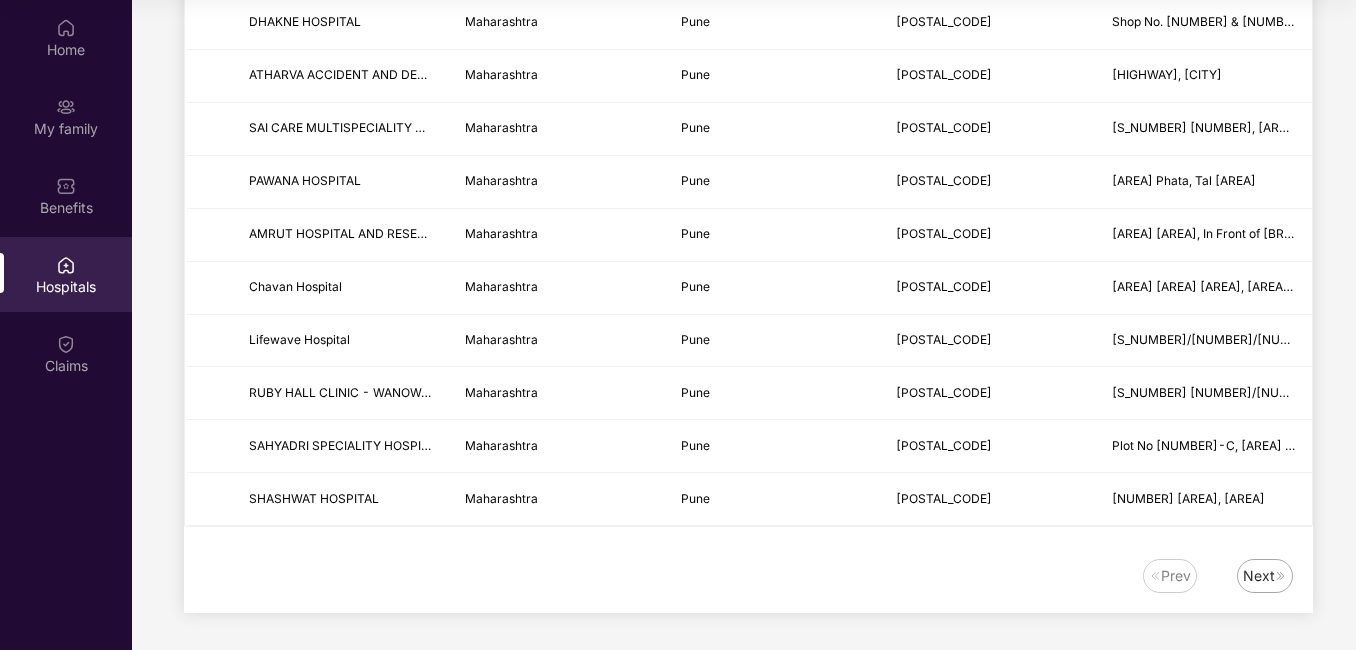 scroll, scrollTop: 2433, scrollLeft: 0, axis: vertical 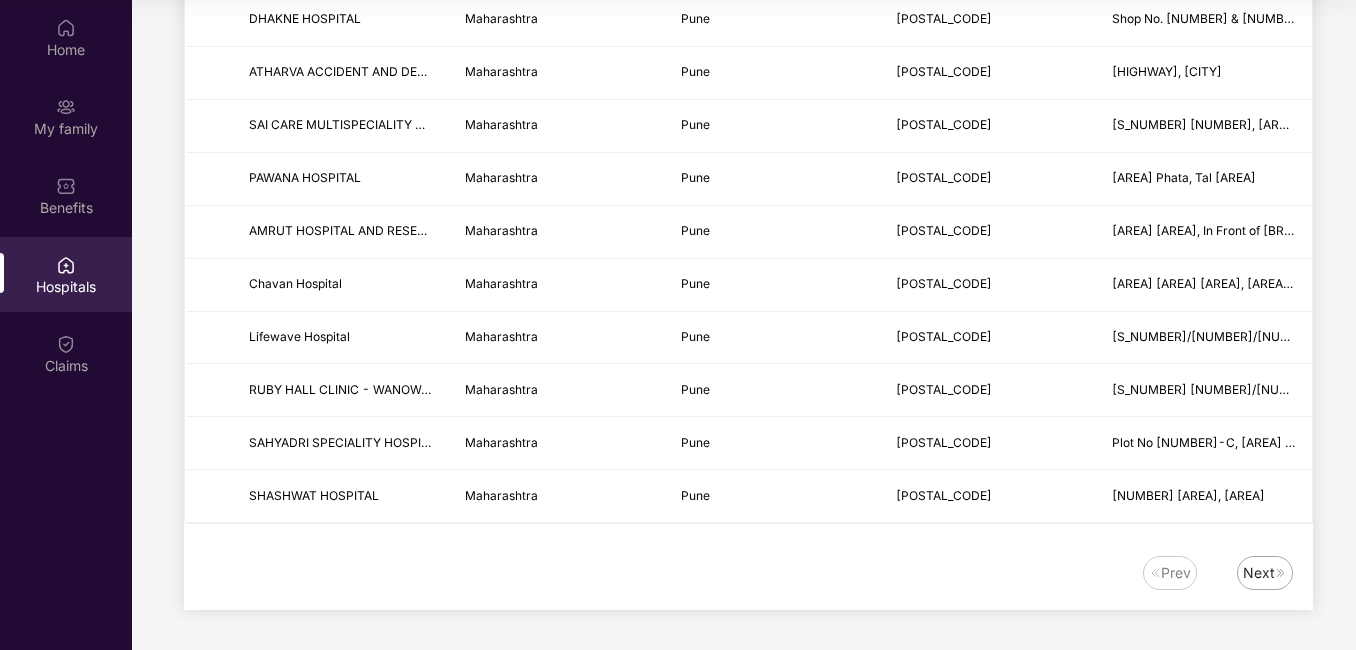 click on "Next" at bounding box center (1259, 573) 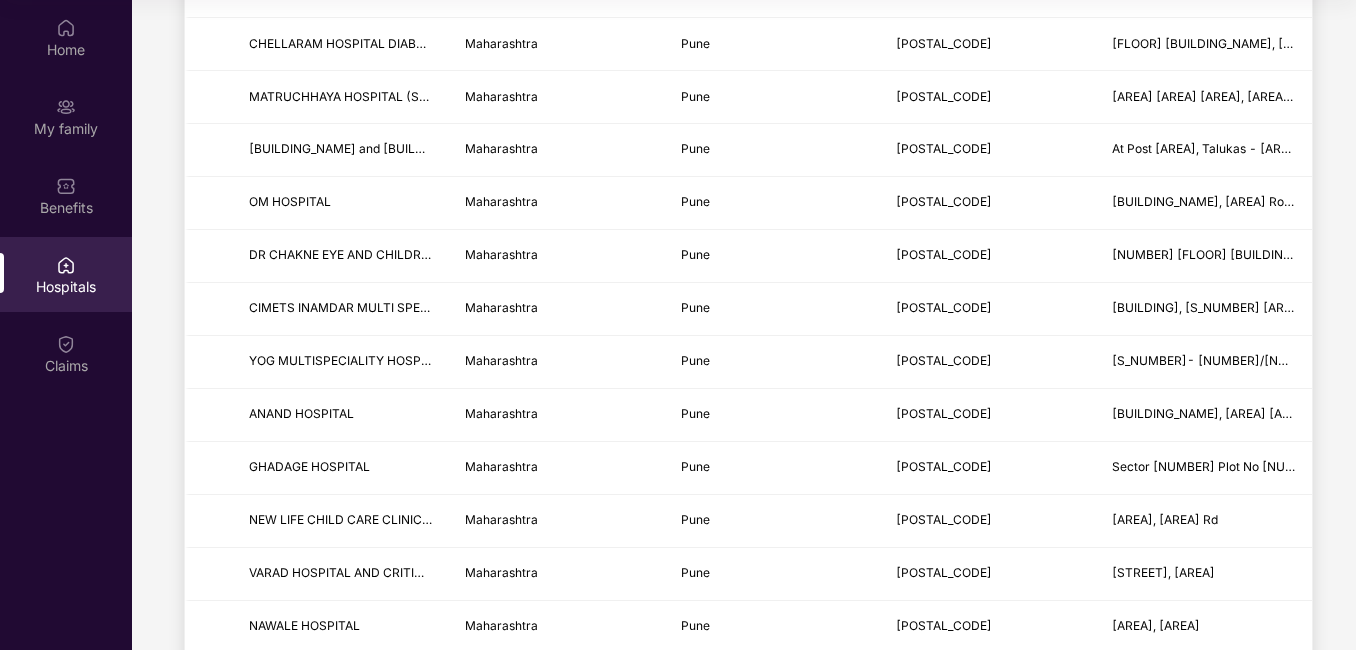 scroll, scrollTop: 2133, scrollLeft: 0, axis: vertical 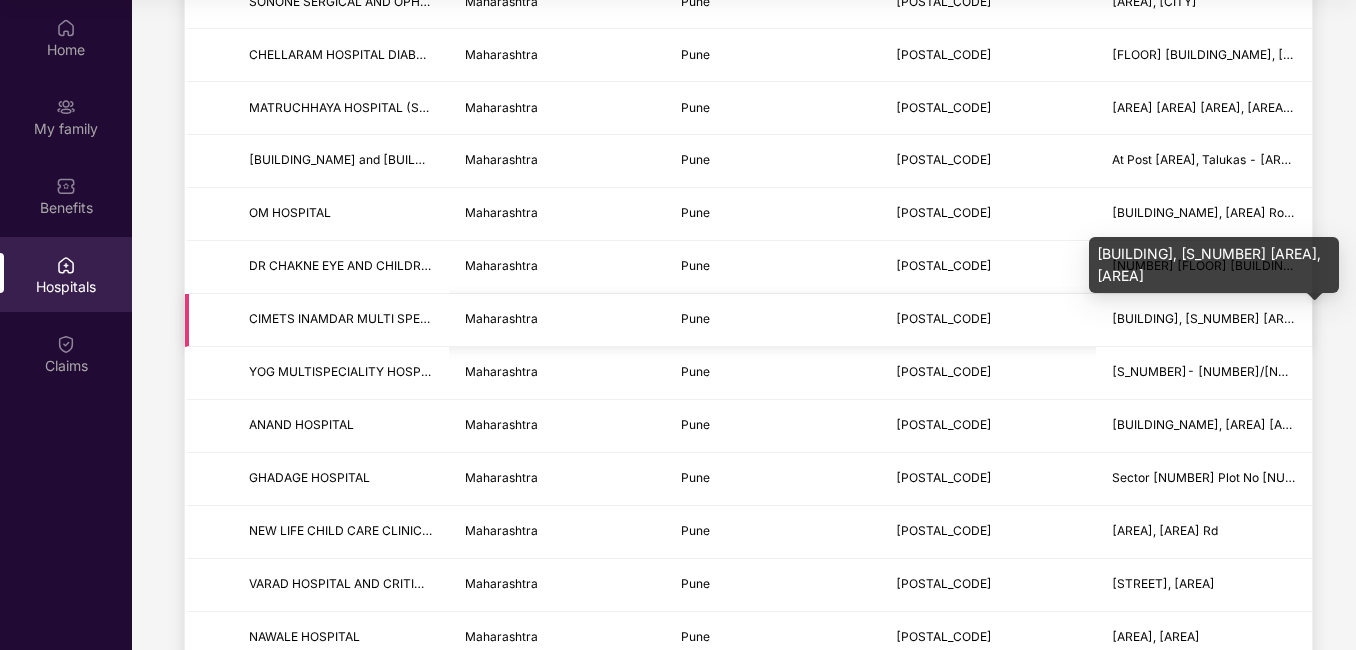 click on "[BUILDING], [S_NUMBER] [AREA], [AREA]" at bounding box center [1231, 318] 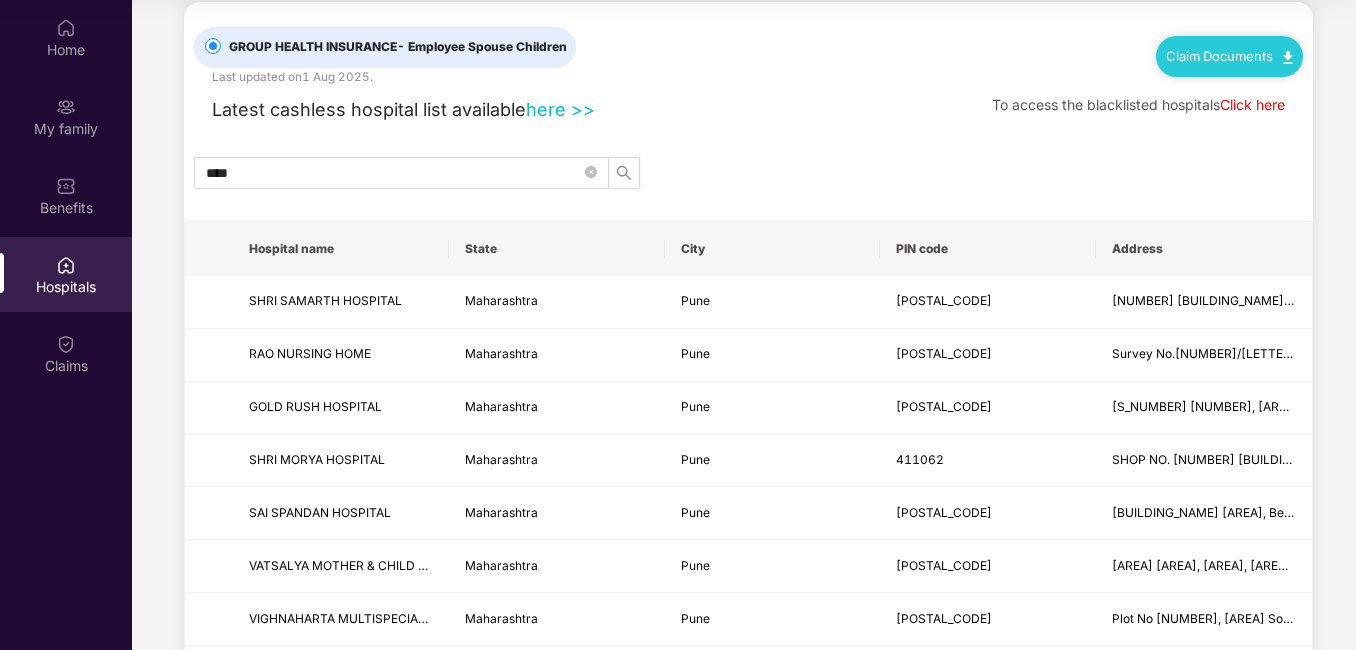 scroll, scrollTop: 0, scrollLeft: 0, axis: both 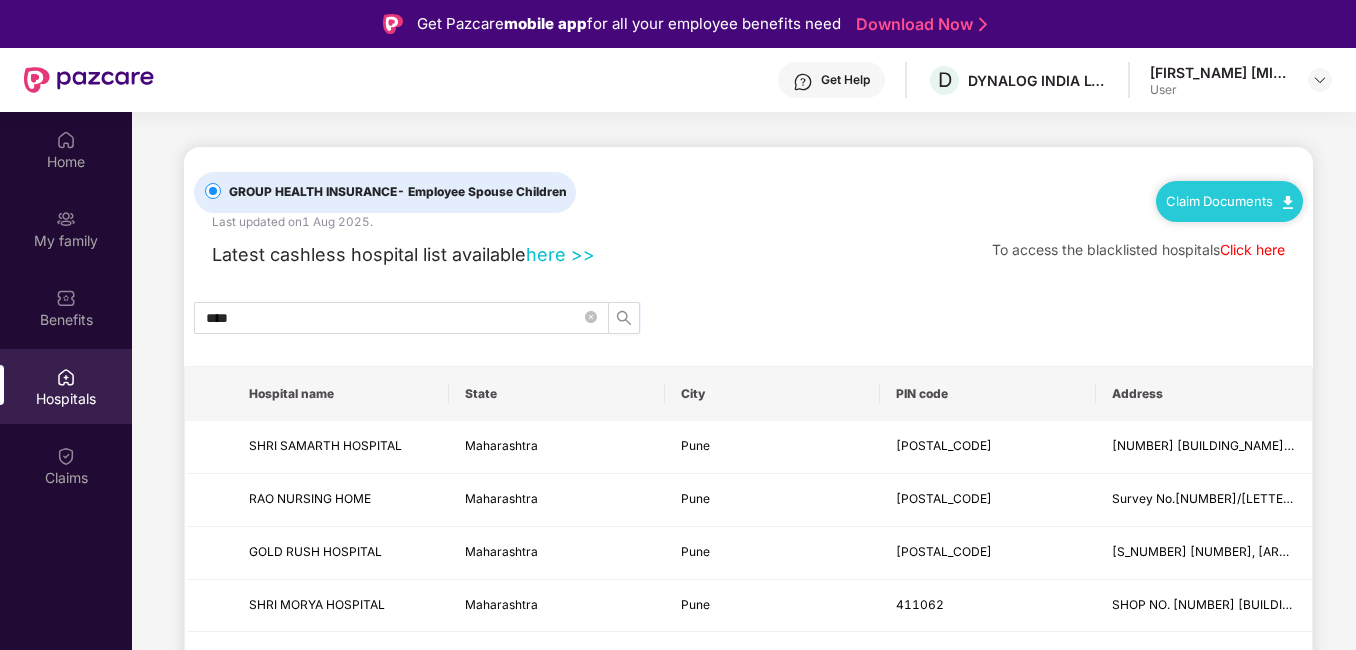 click on "Claim Documents" at bounding box center (1229, 201) 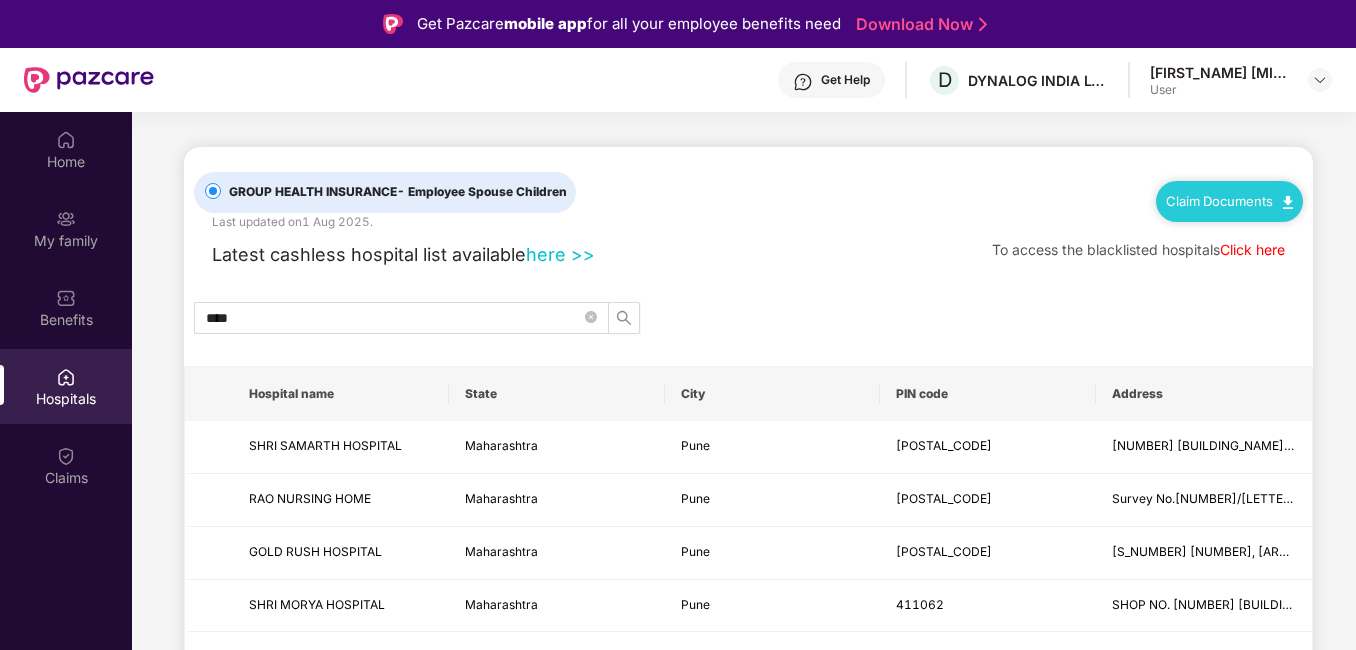 click on "GROUP HEALTH INSURANCE - Employee Spouse Children Last updated on [DATE] . Claim Documents" at bounding box center (748, 189) 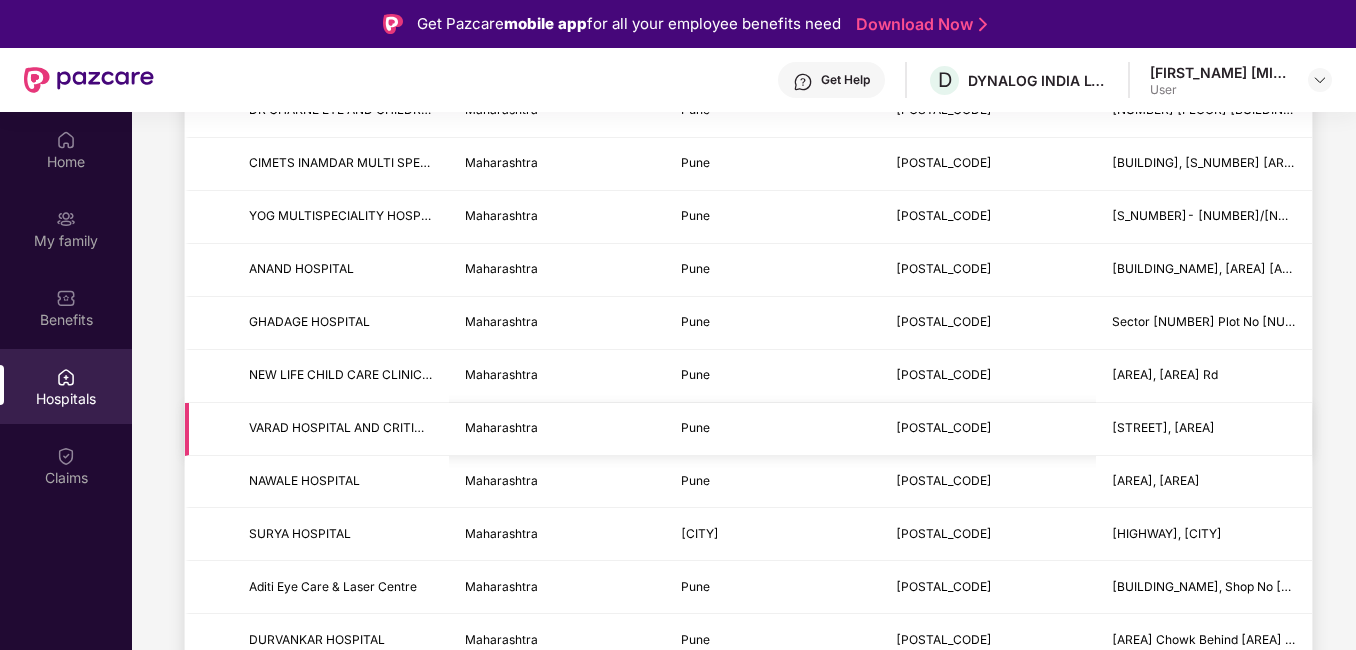 scroll, scrollTop: 2433, scrollLeft: 0, axis: vertical 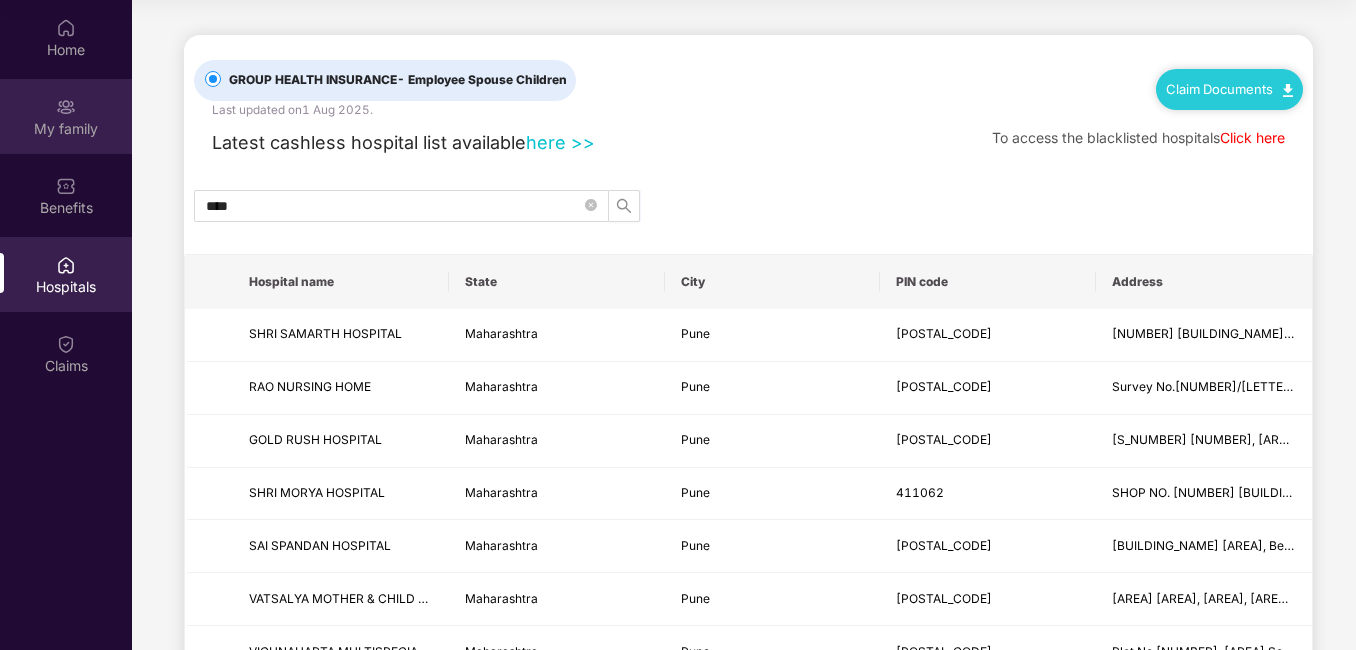 click on "My family" at bounding box center (66, 129) 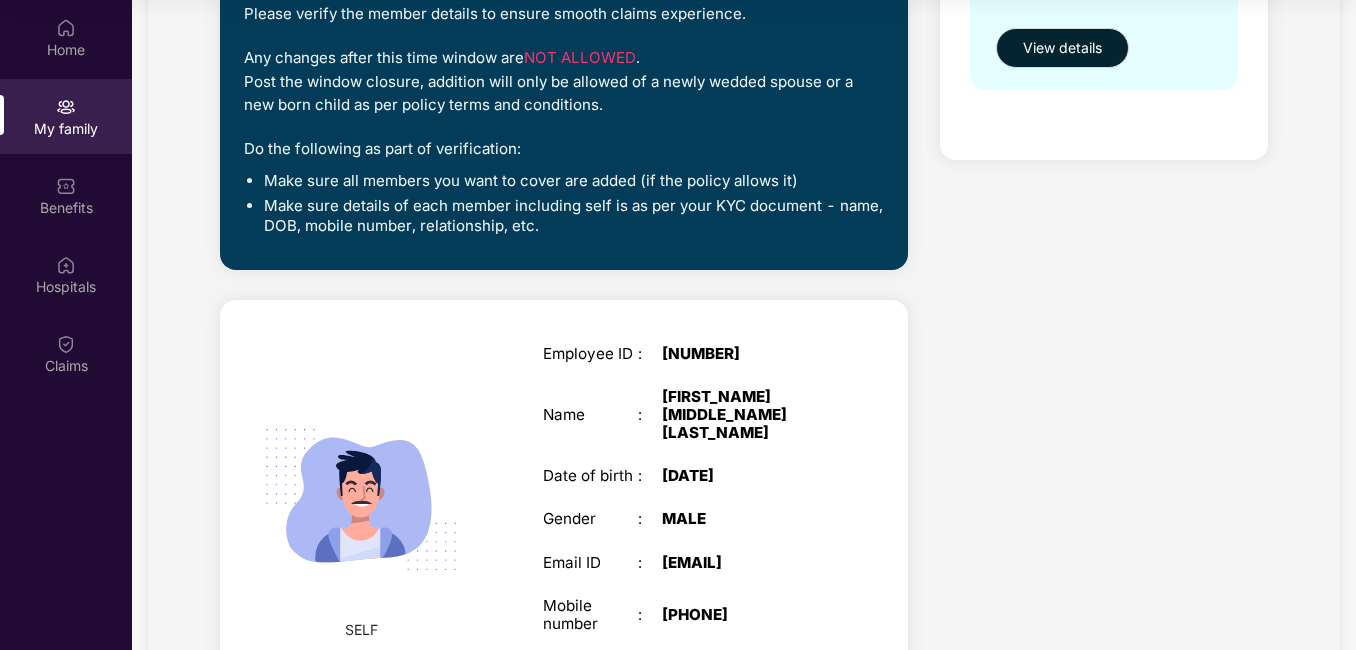 scroll, scrollTop: 0, scrollLeft: 0, axis: both 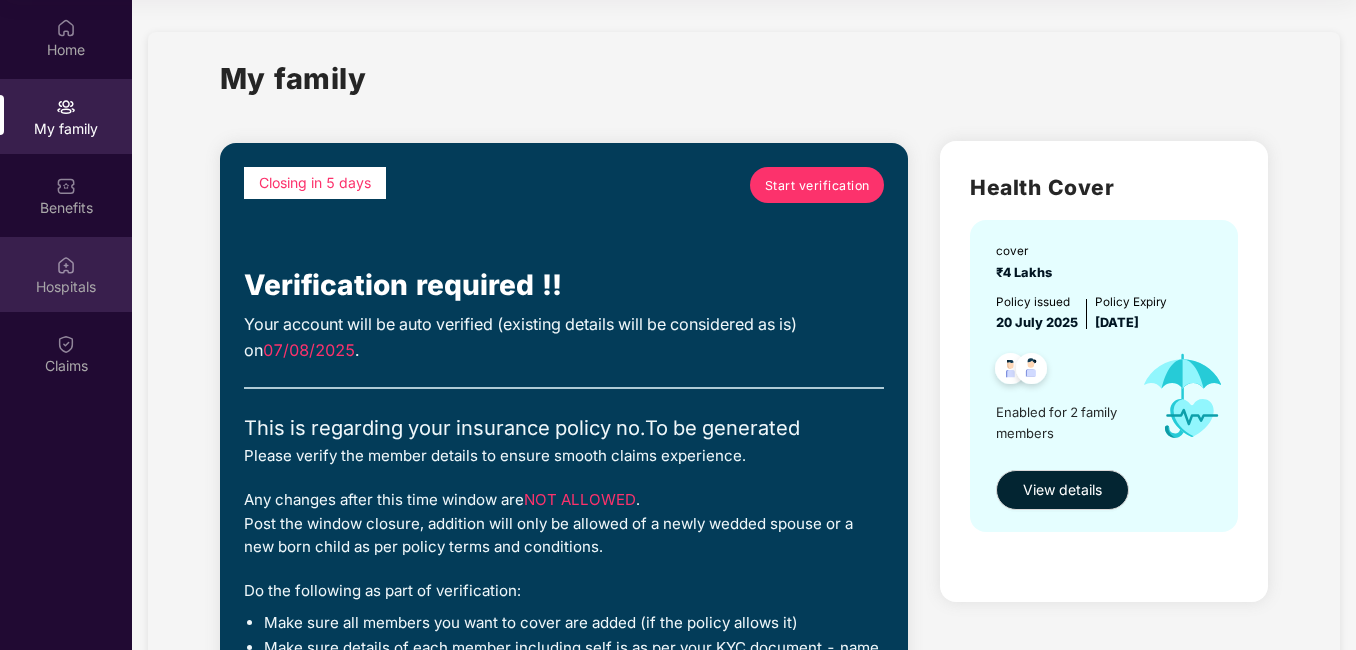 click at bounding box center (66, 265) 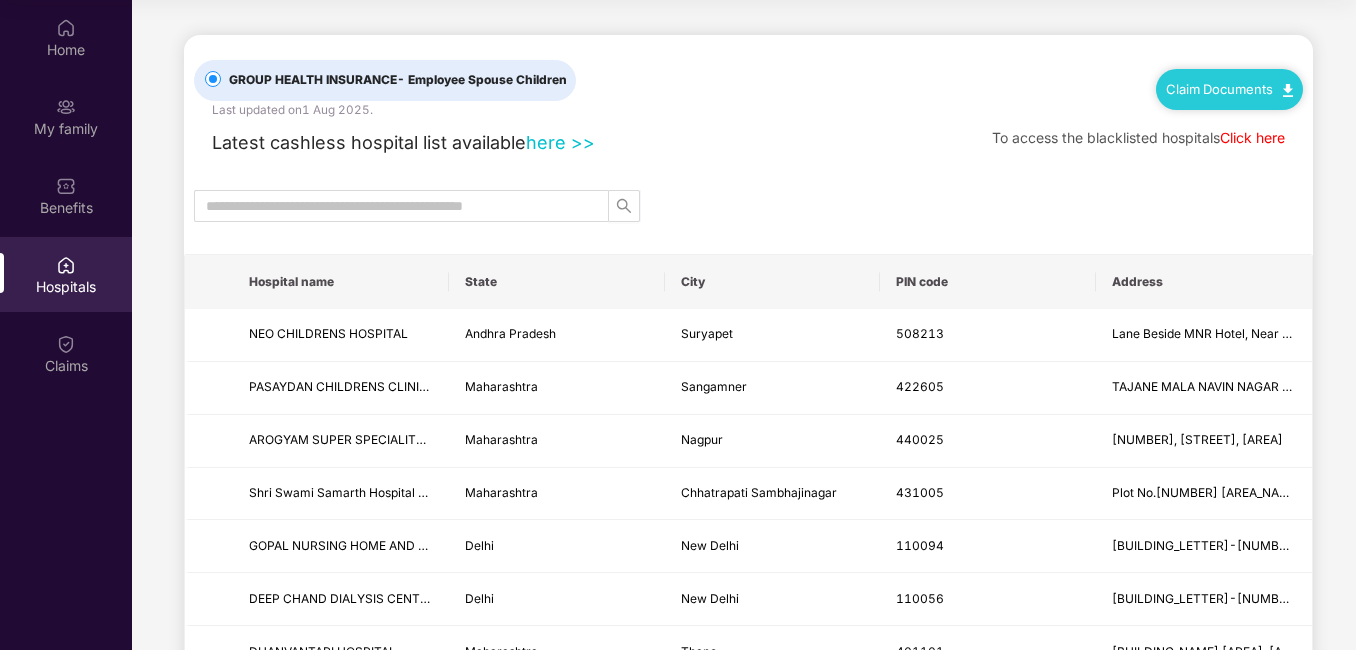 click on "Click here" at bounding box center [1252, 137] 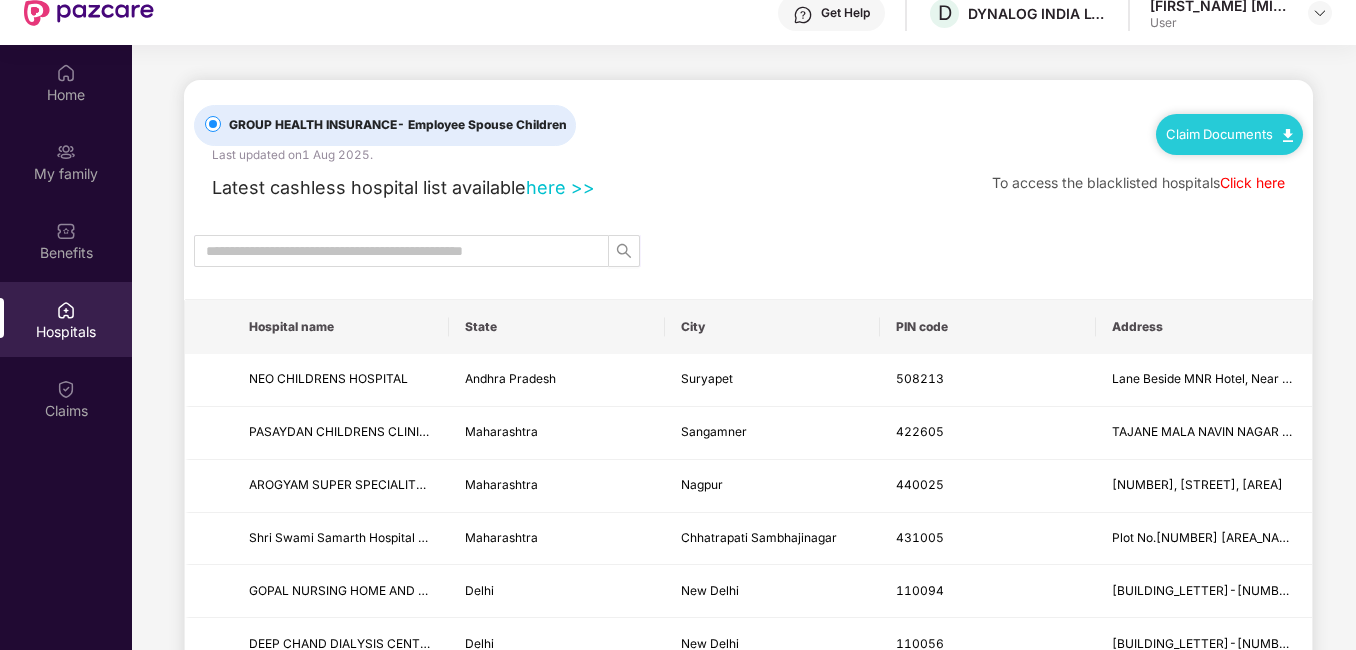 scroll, scrollTop: 0, scrollLeft: 0, axis: both 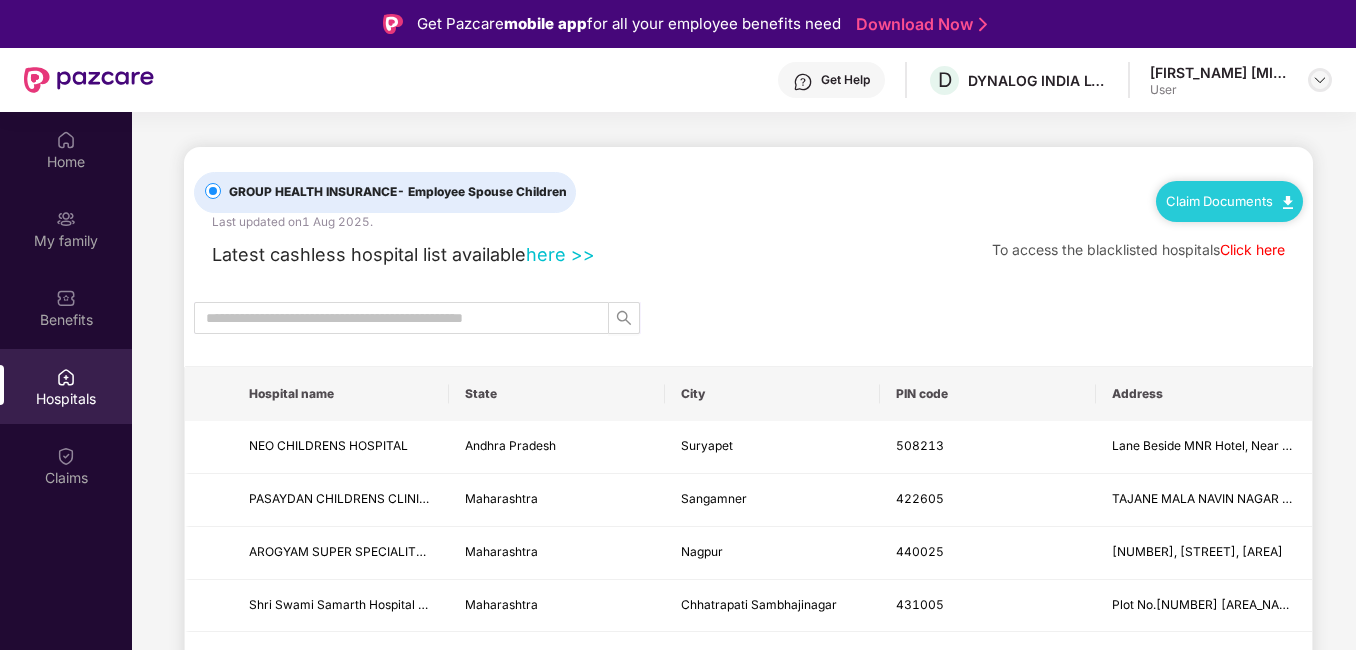 click at bounding box center (1320, 80) 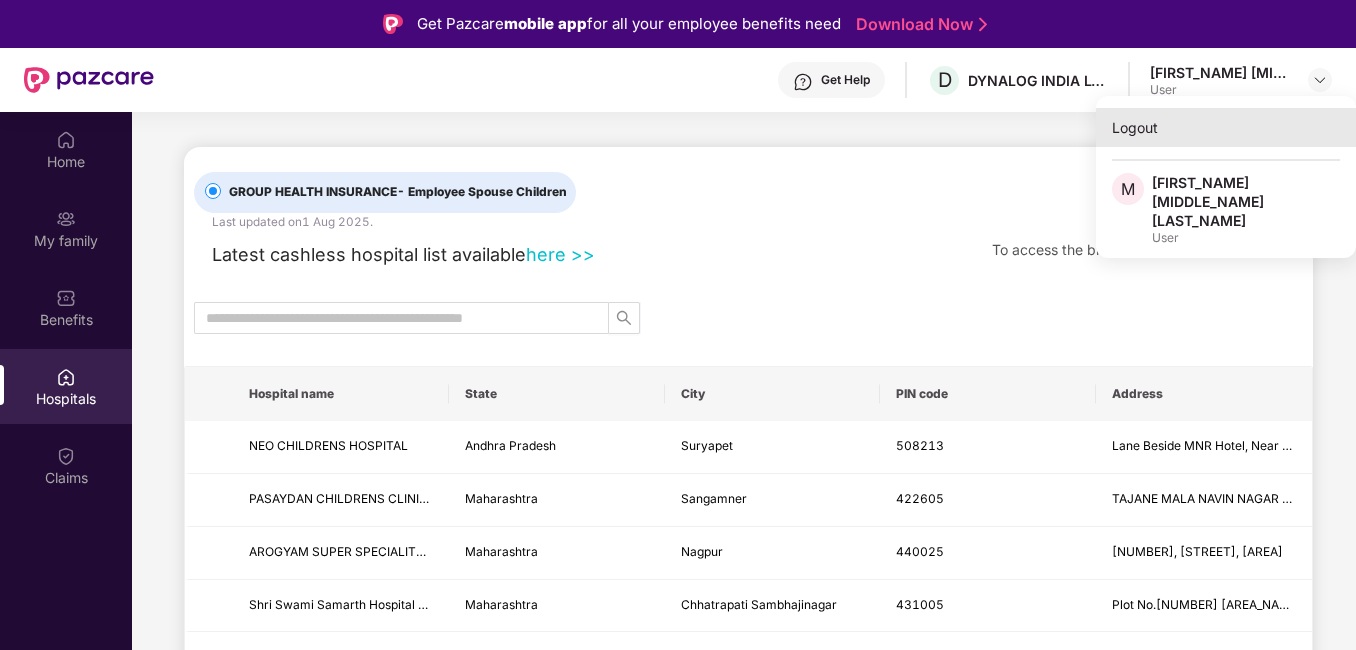 click on "Logout" at bounding box center [1226, 127] 